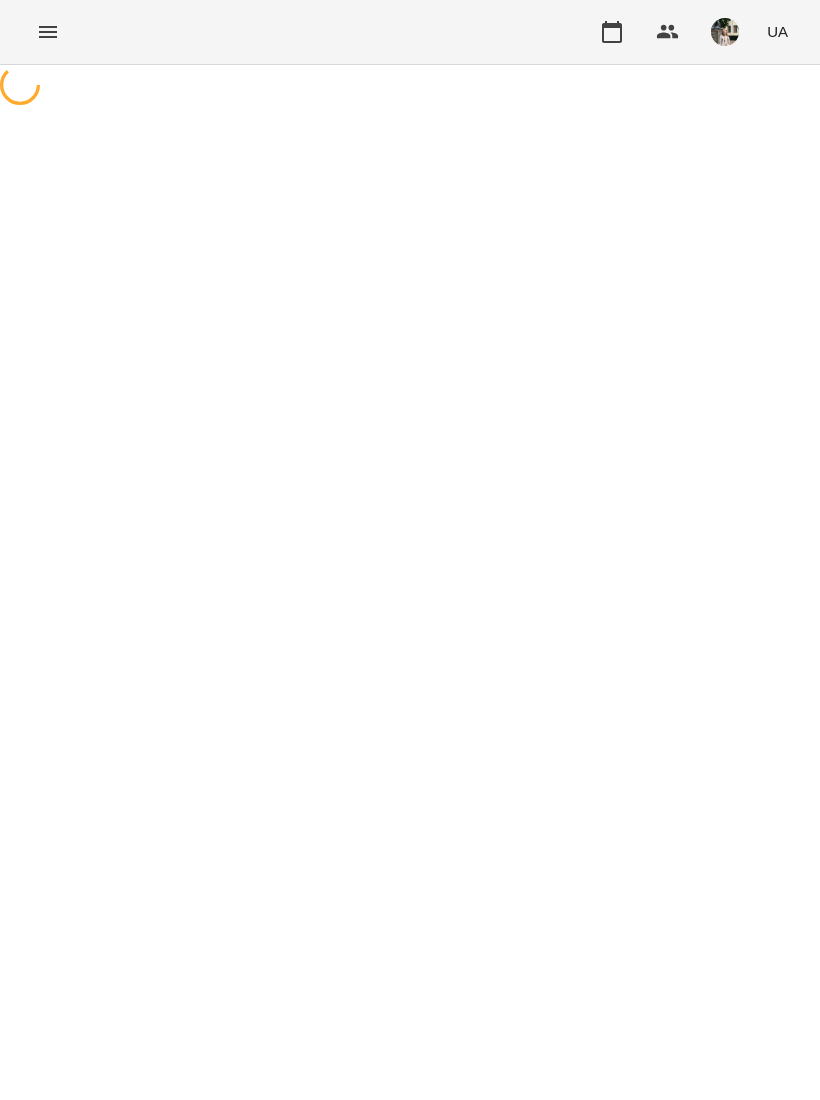 scroll, scrollTop: 0, scrollLeft: 0, axis: both 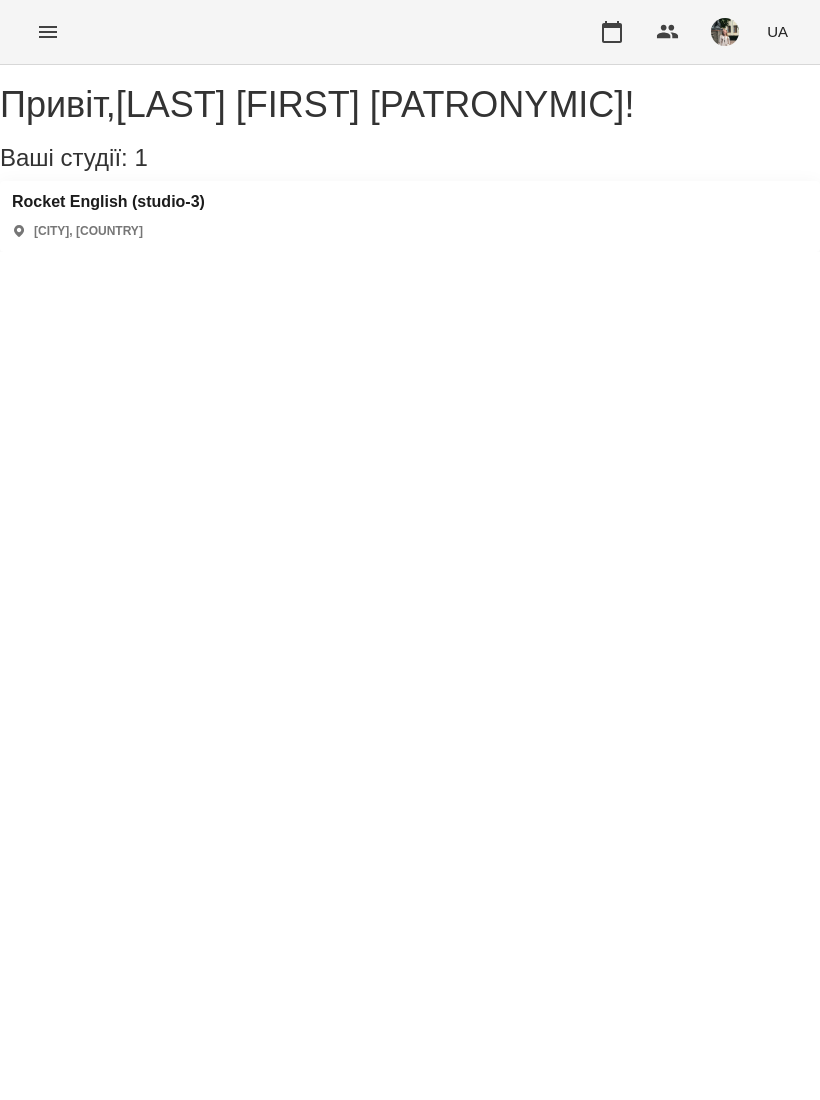 click at bounding box center (612, 32) 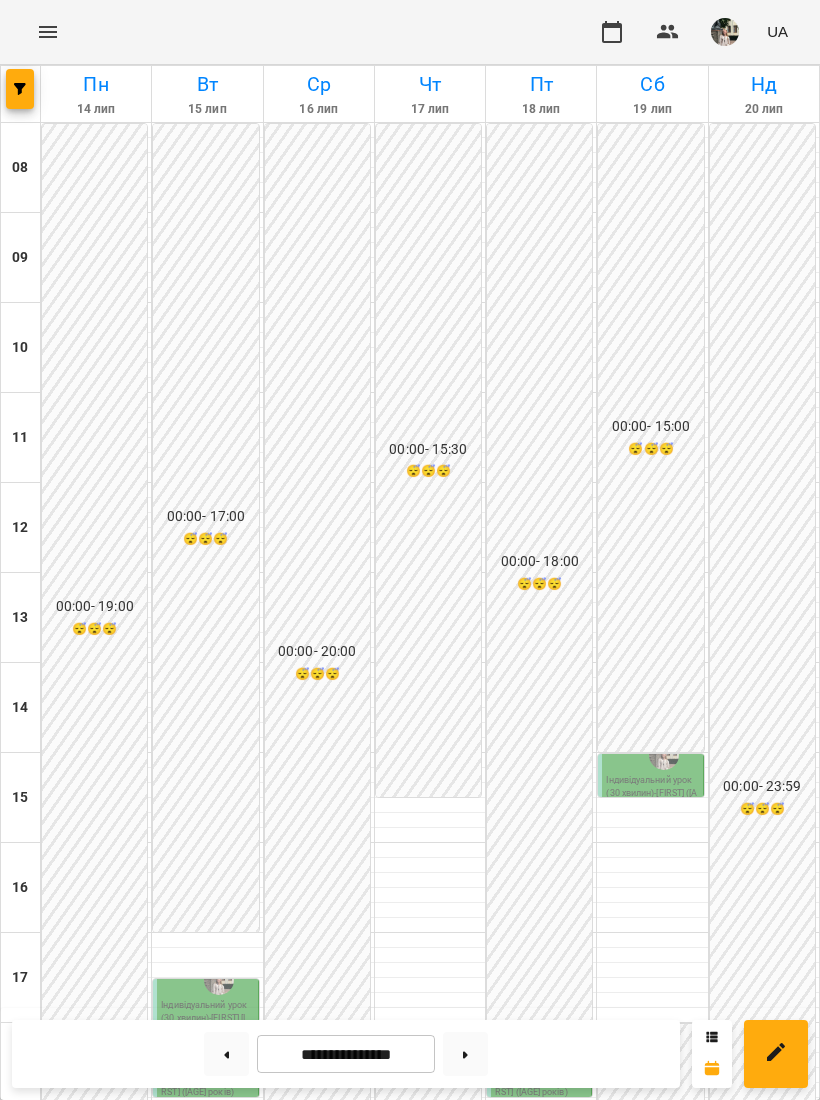 scroll, scrollTop: 446, scrollLeft: 0, axis: vertical 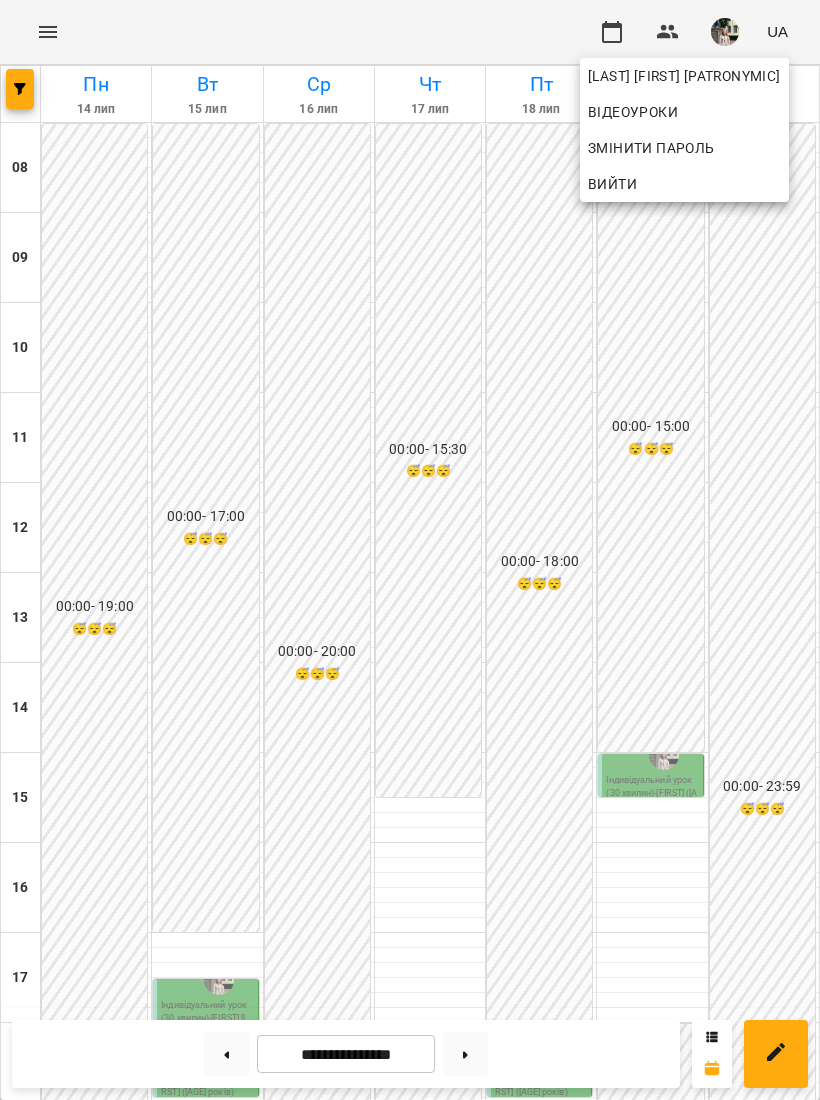 click at bounding box center (410, 550) 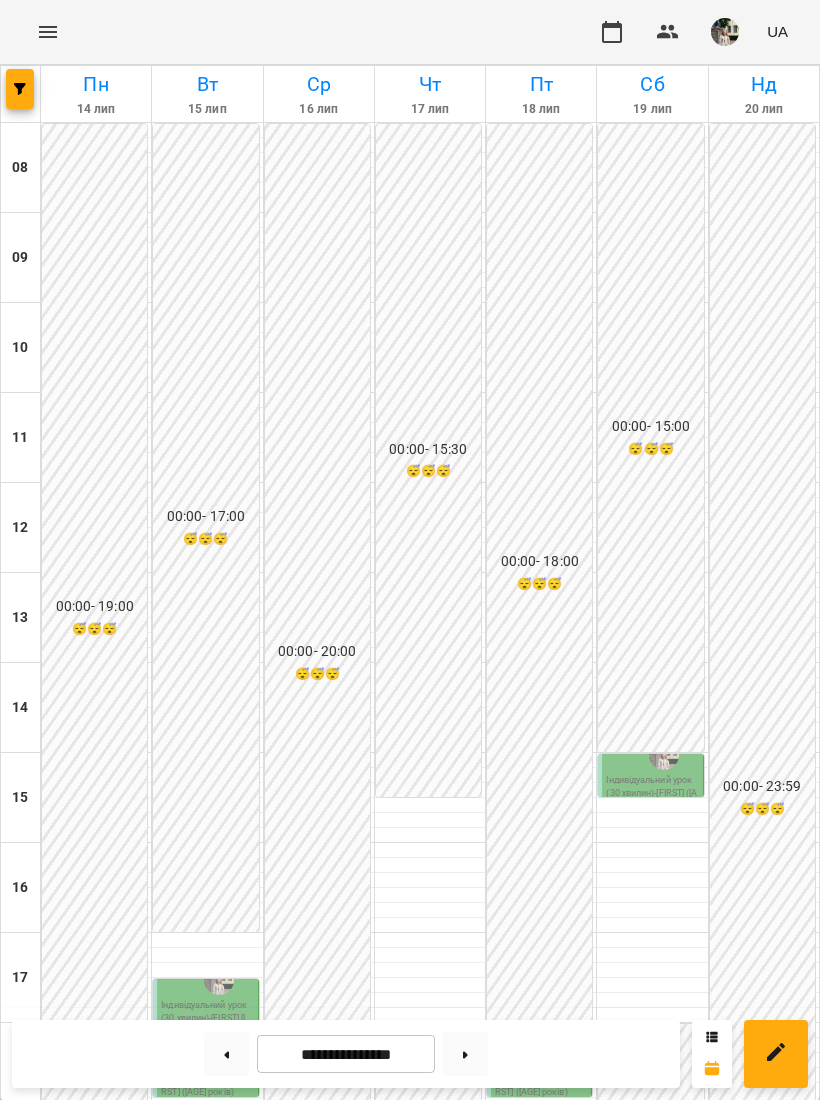 click 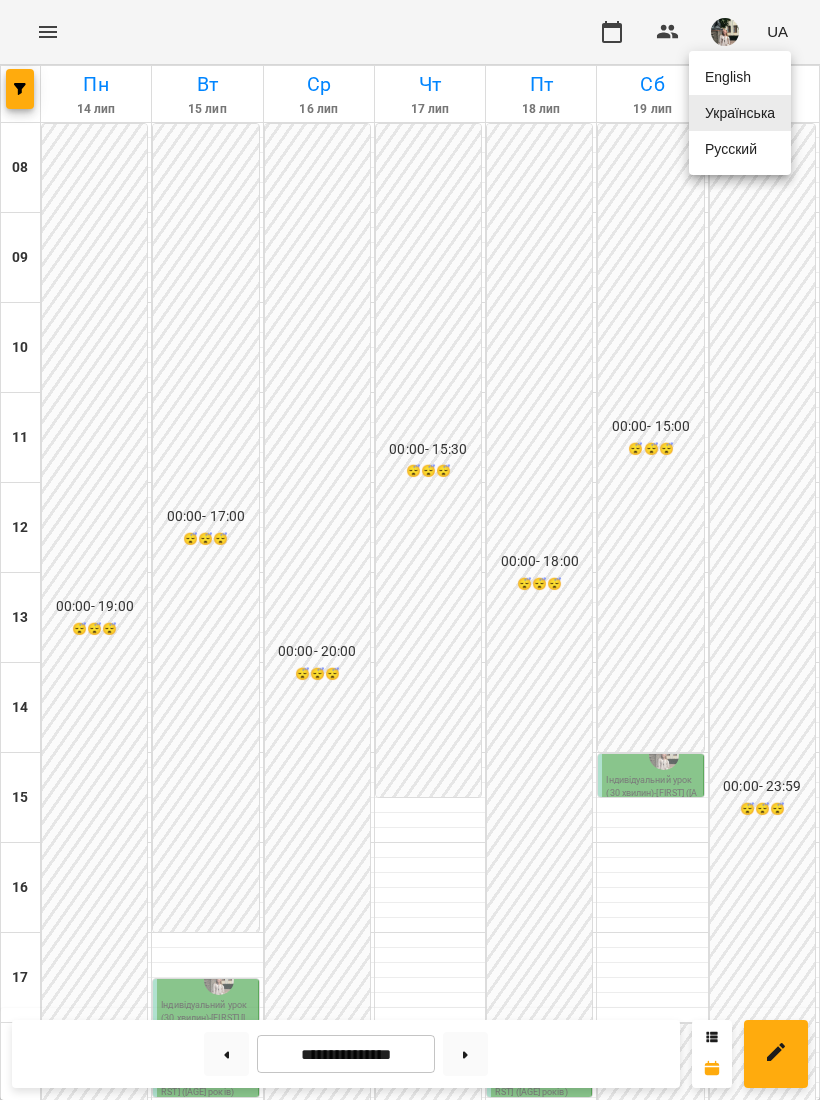 click at bounding box center [410, 550] 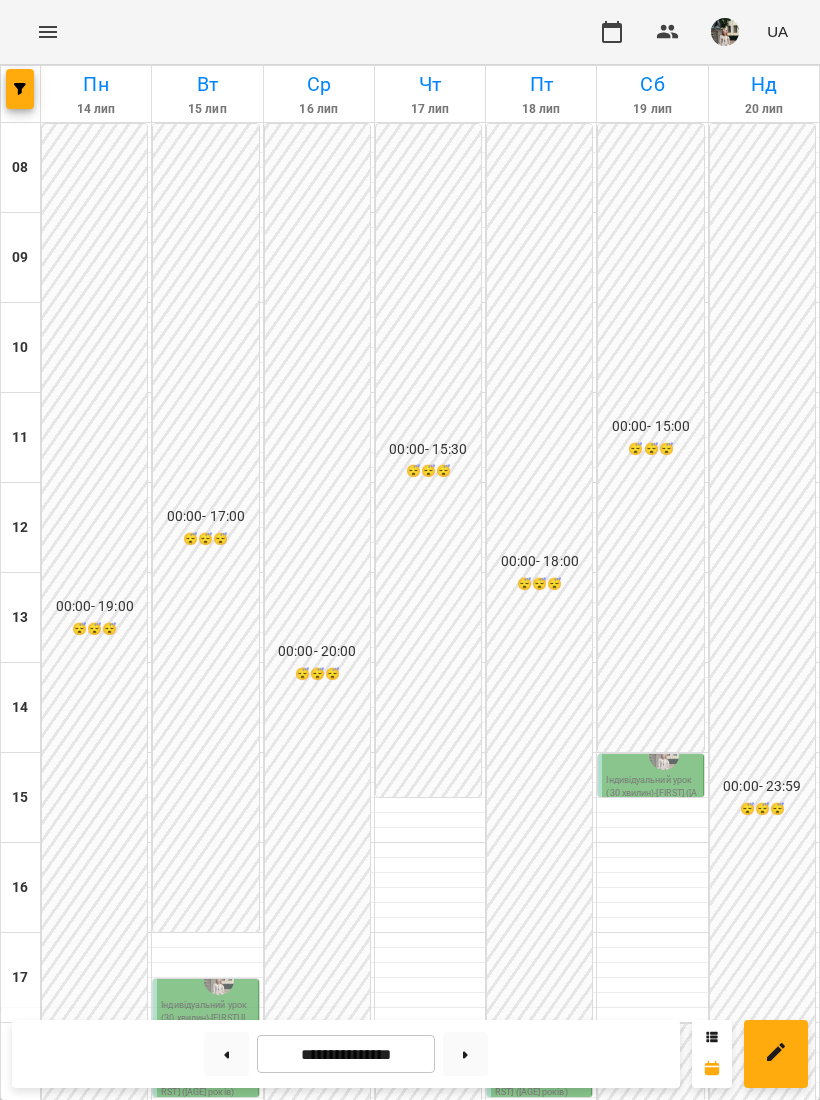 click at bounding box center [725, 32] 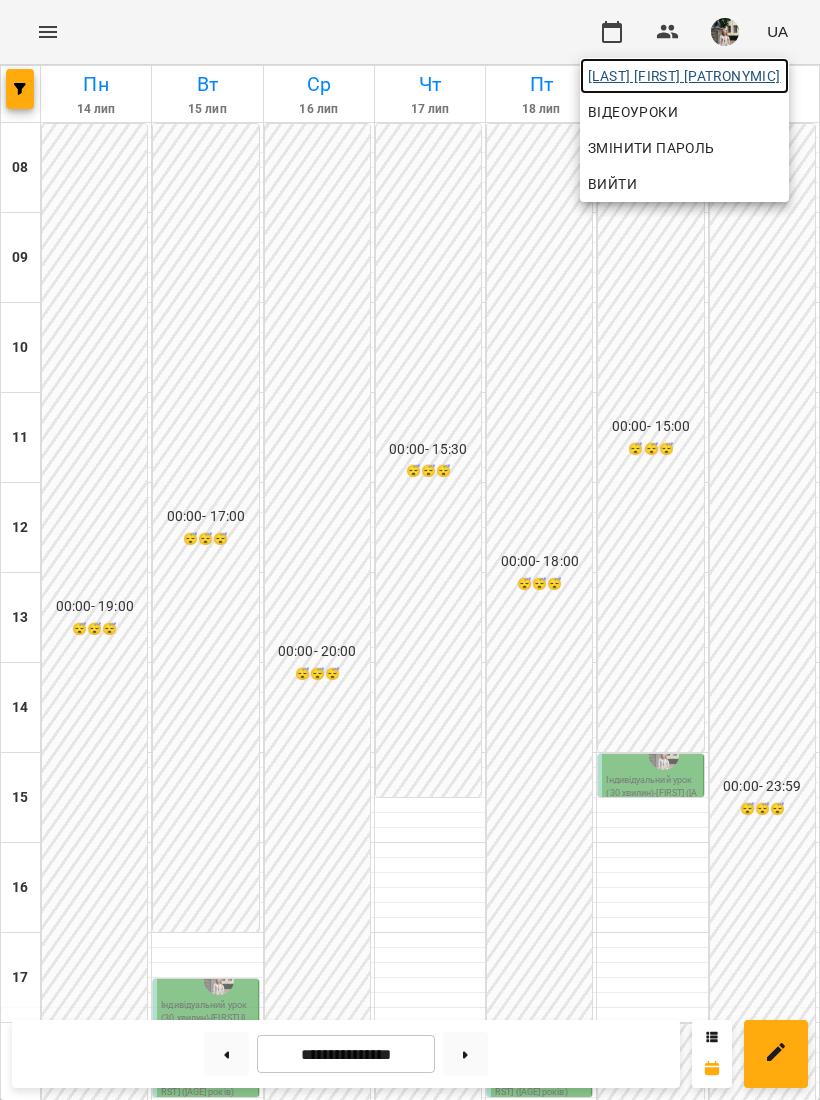 click on "[LAST] [FIRST] [PATRONYMIC]" at bounding box center [684, 76] 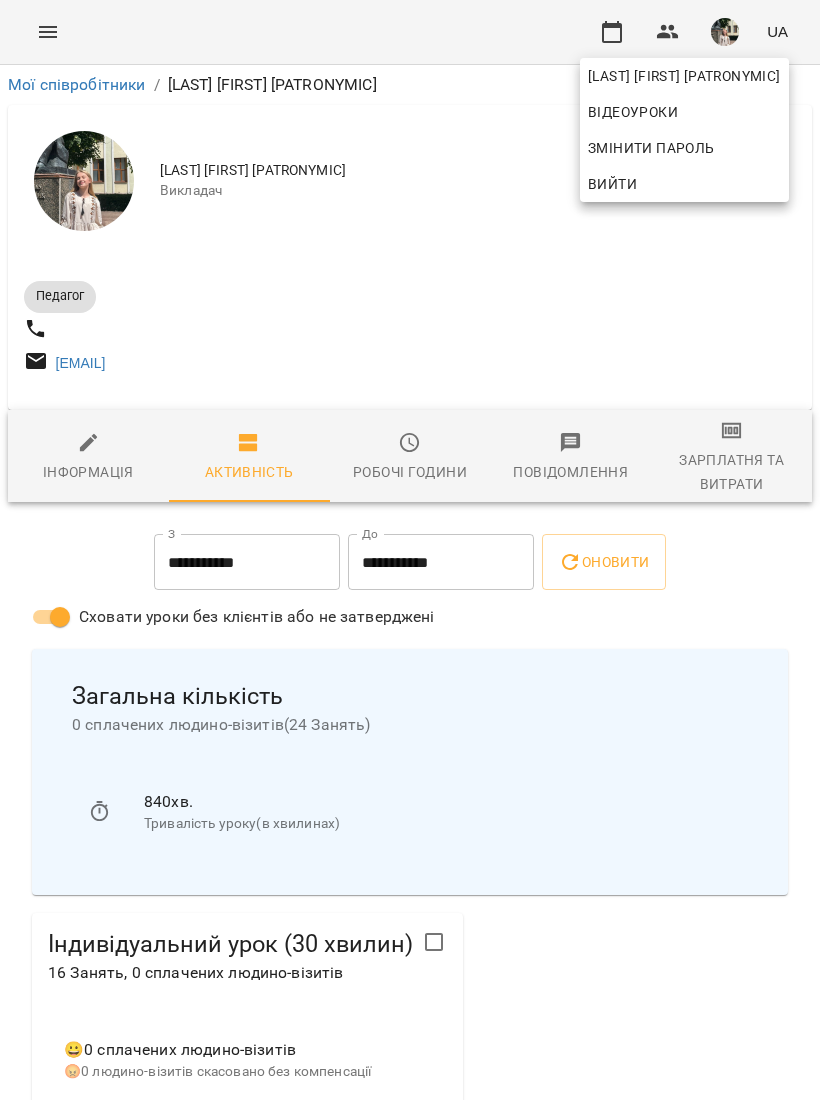 click at bounding box center [410, 550] 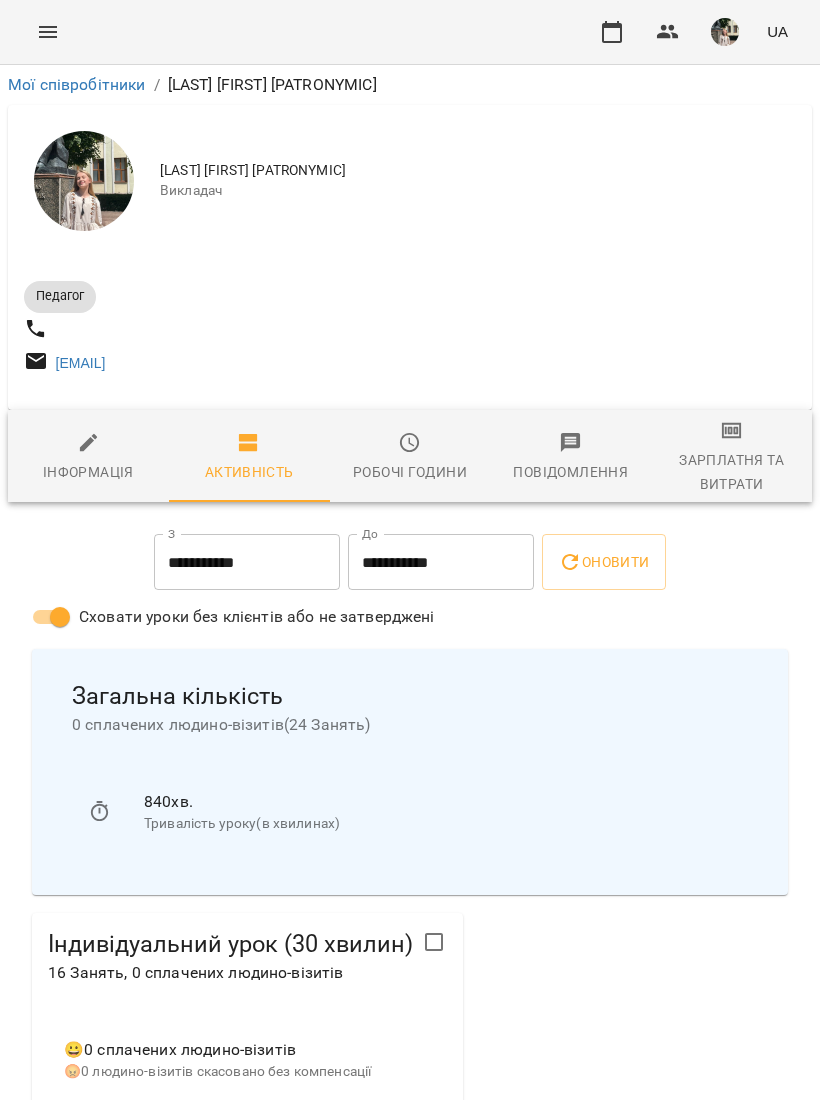 click on "Робочі години" at bounding box center [410, 472] 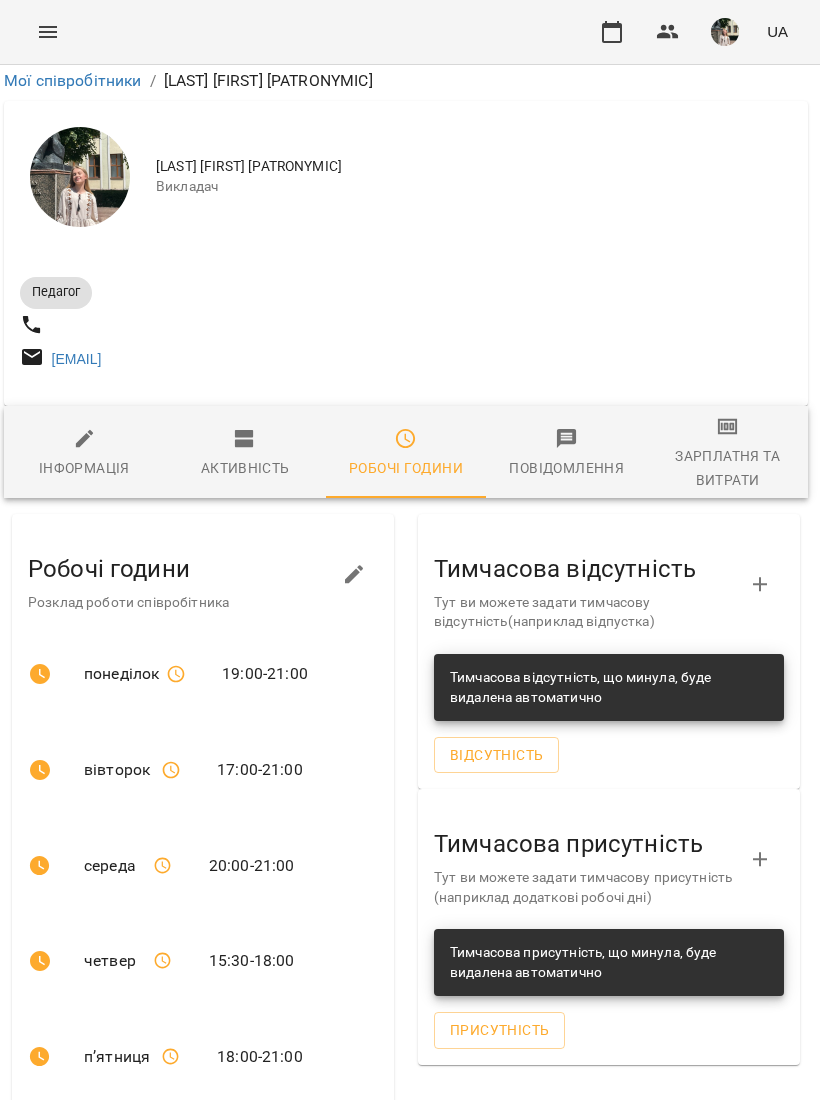 scroll, scrollTop: 246, scrollLeft: 4, axis: both 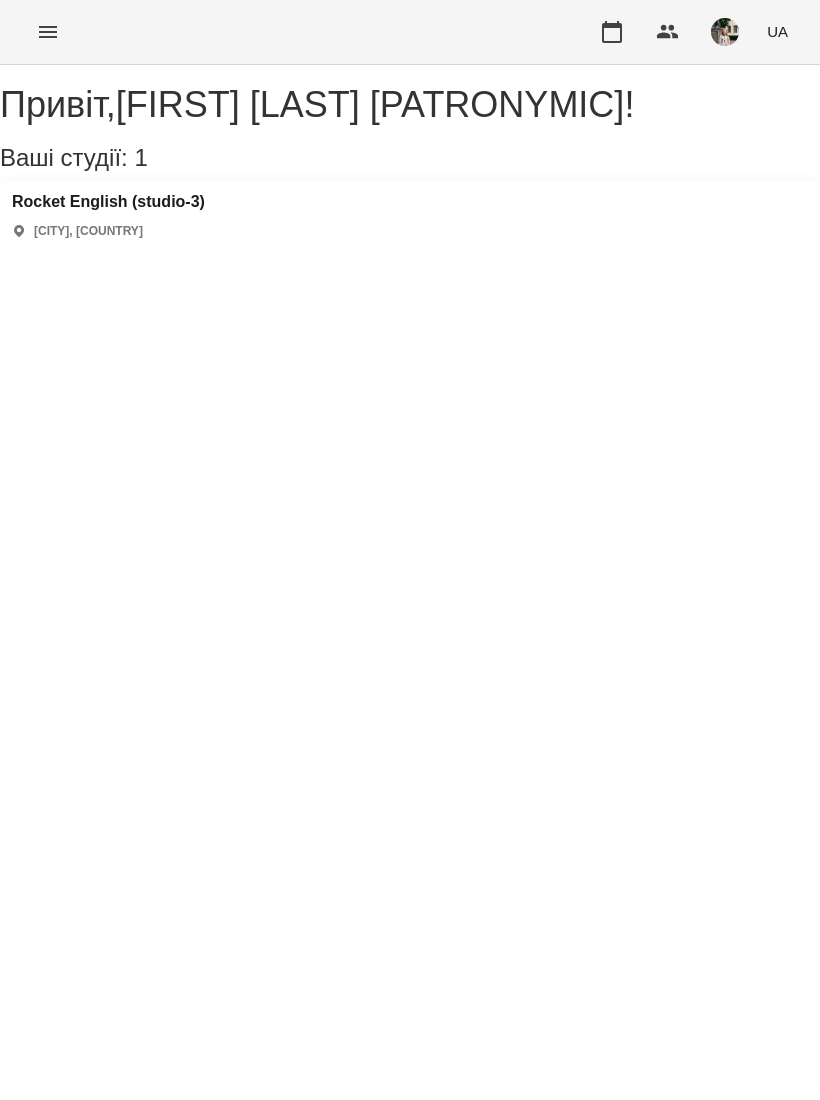 click at bounding box center [612, 32] 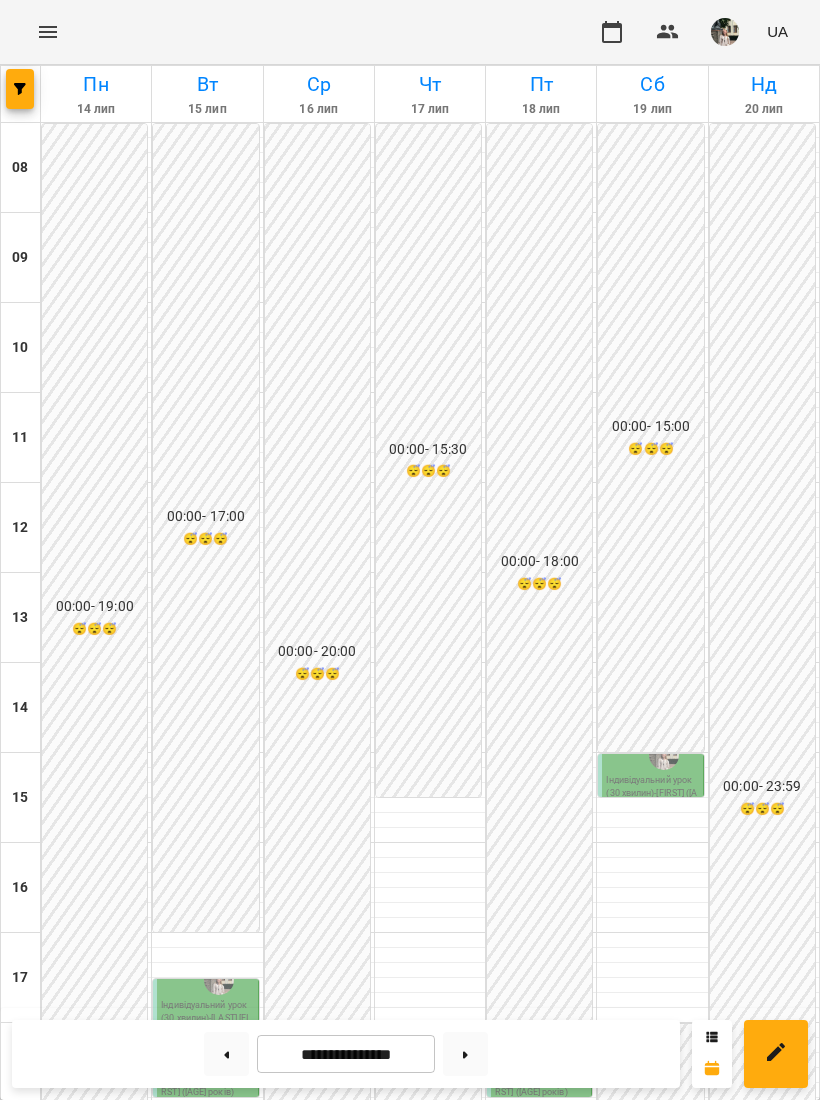 scroll, scrollTop: 422, scrollLeft: 0, axis: vertical 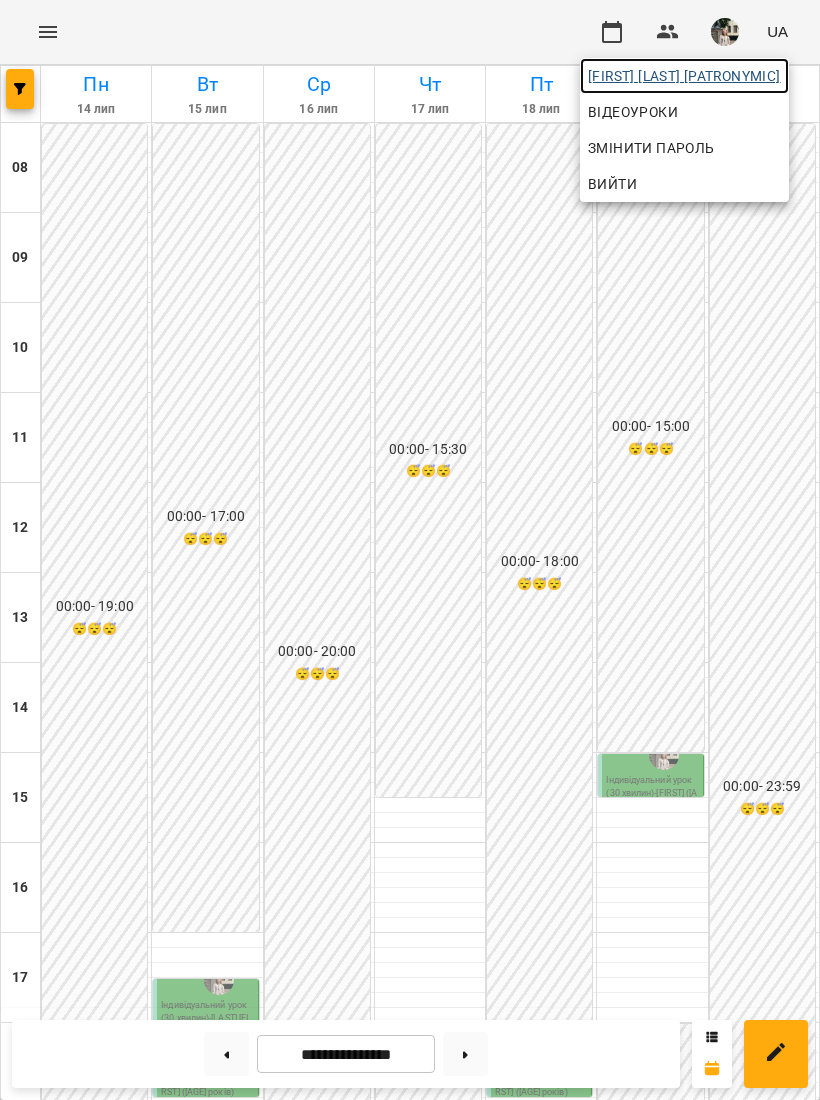 click on "[LAST] [FIRST] [PATRONYMIC]" at bounding box center (684, 76) 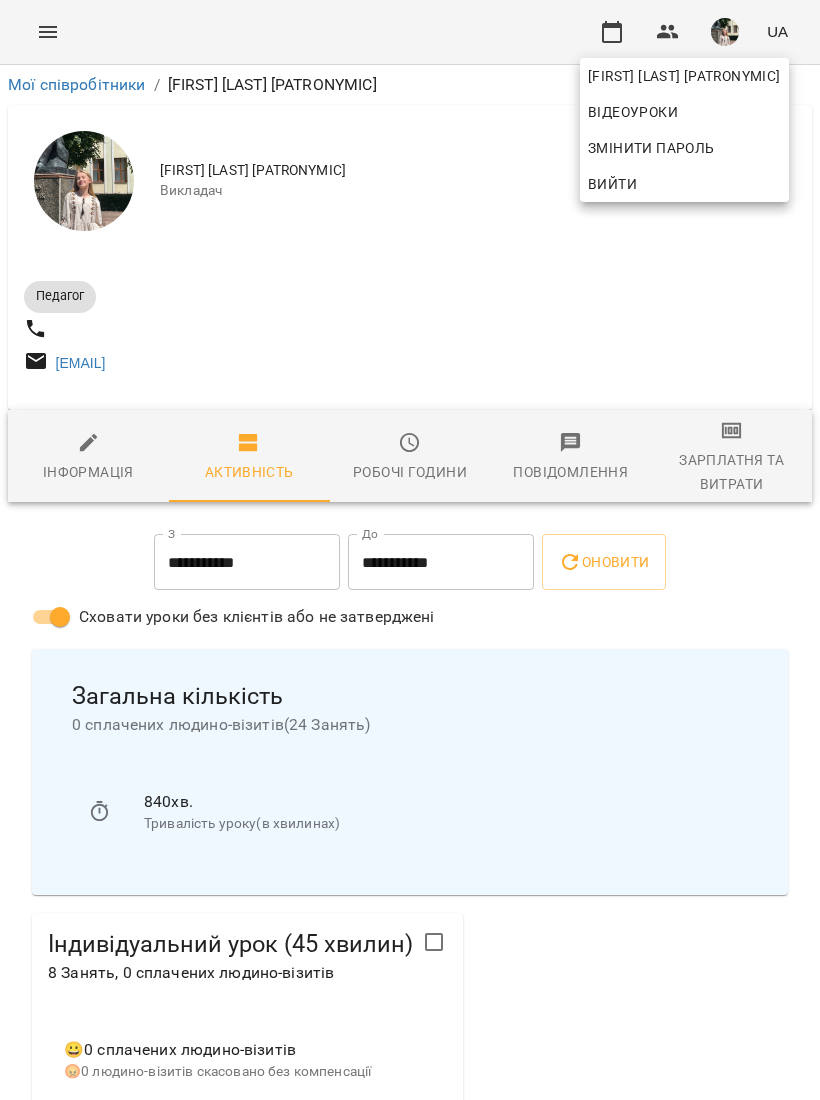 click at bounding box center [410, 550] 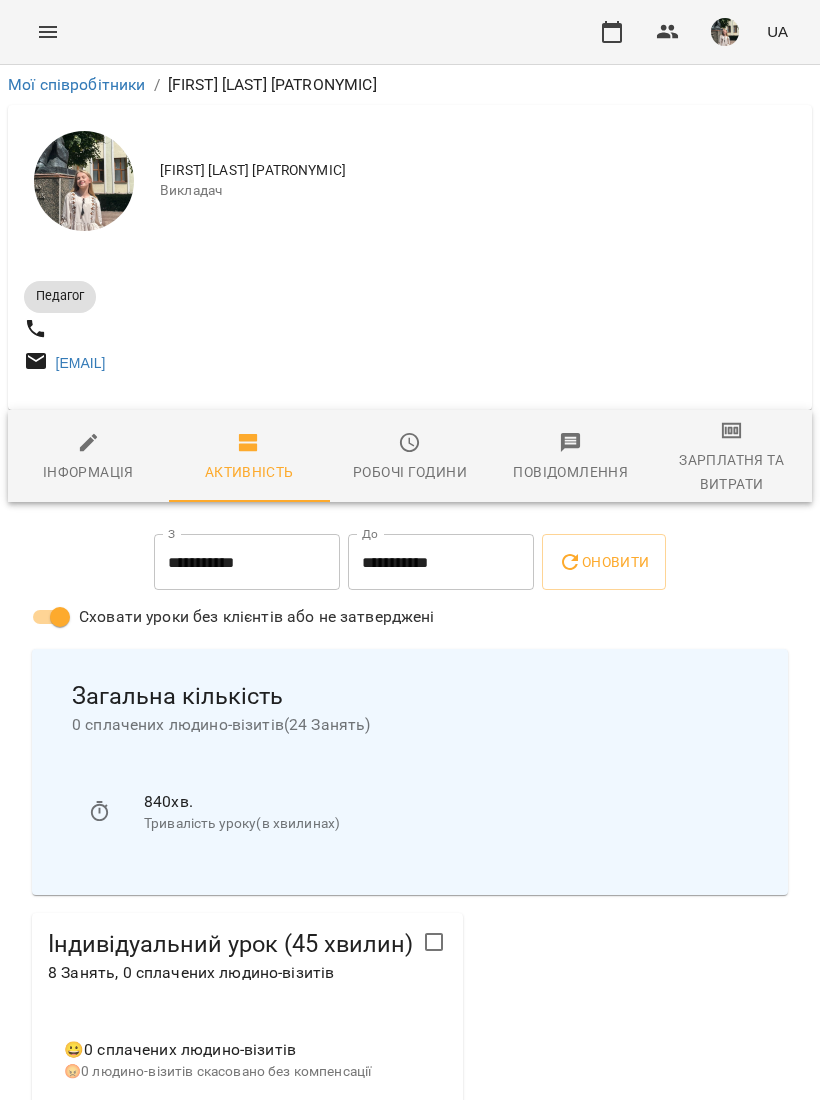 click on "Робочі години" at bounding box center [410, 472] 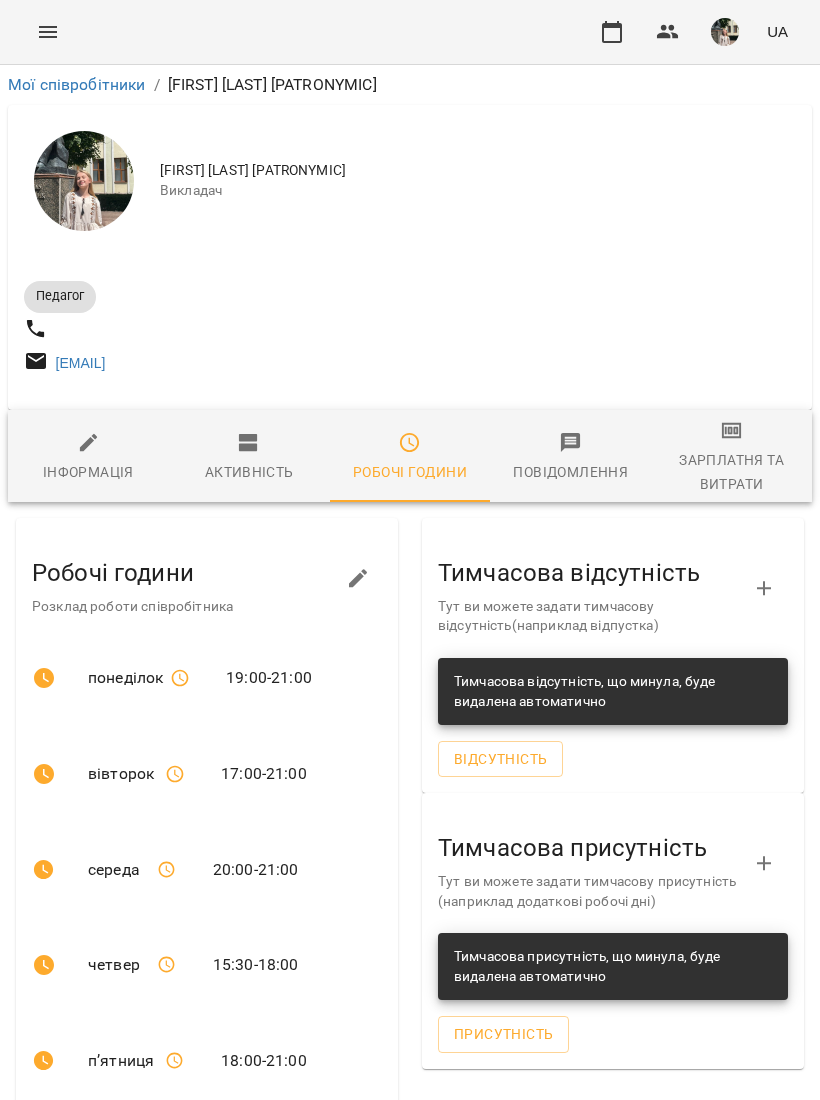 click 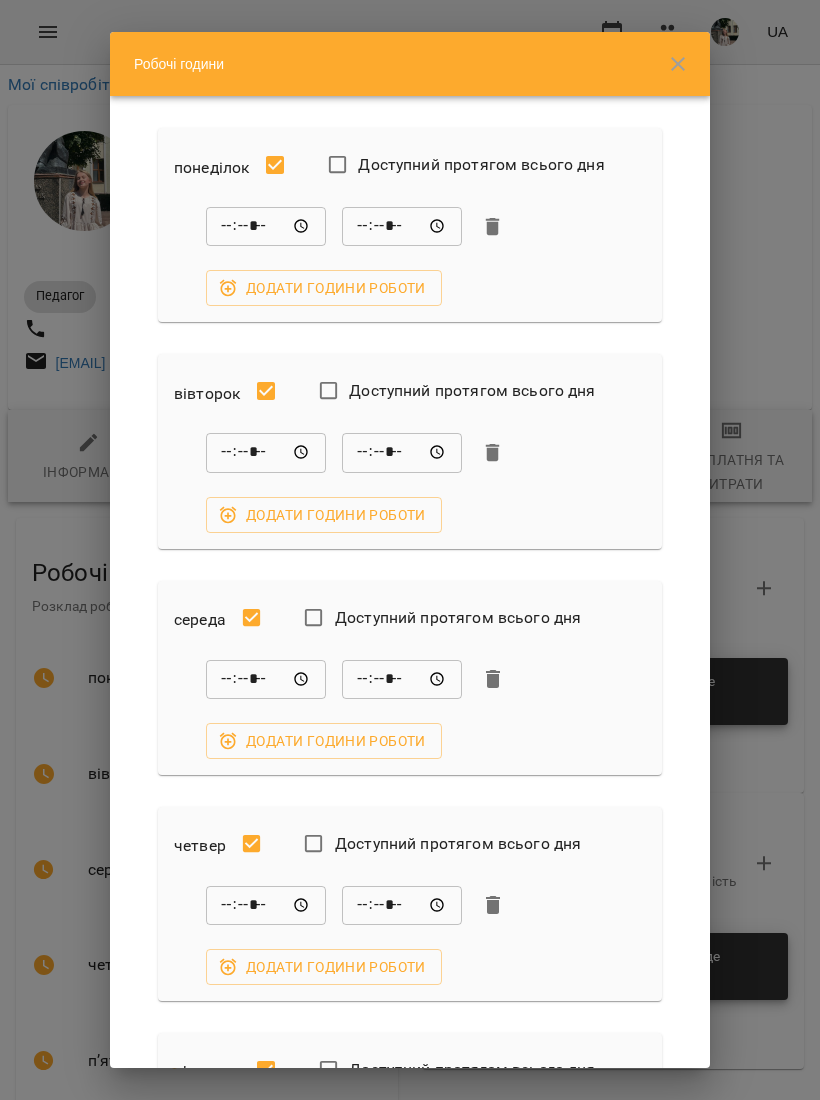 click on "*****" at bounding box center [266, 227] 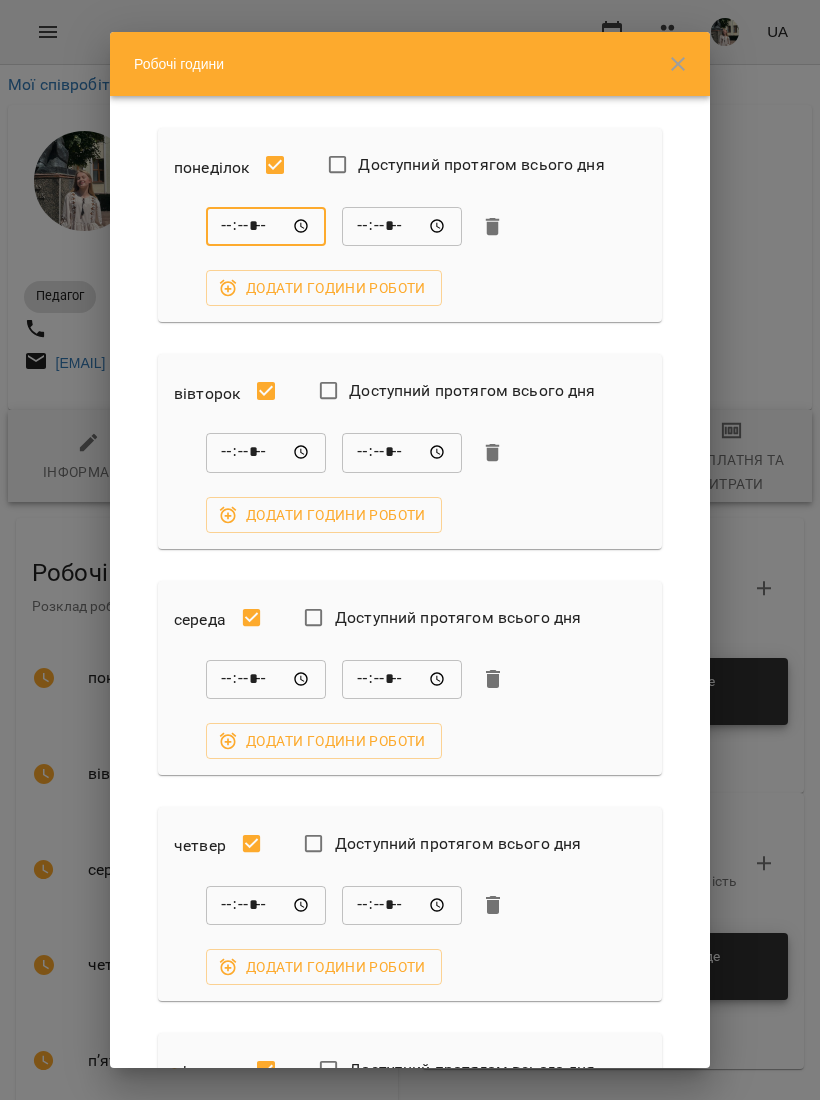 type on "*****" 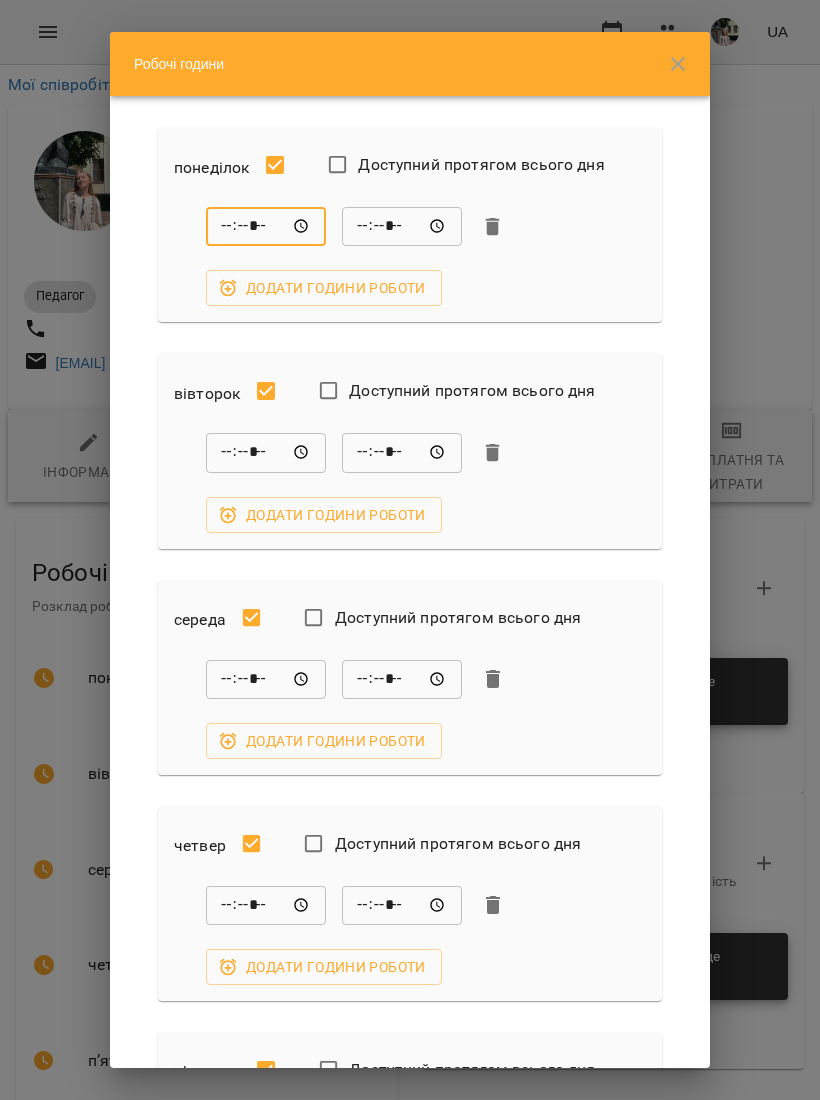 click on "*****" at bounding box center [266, 453] 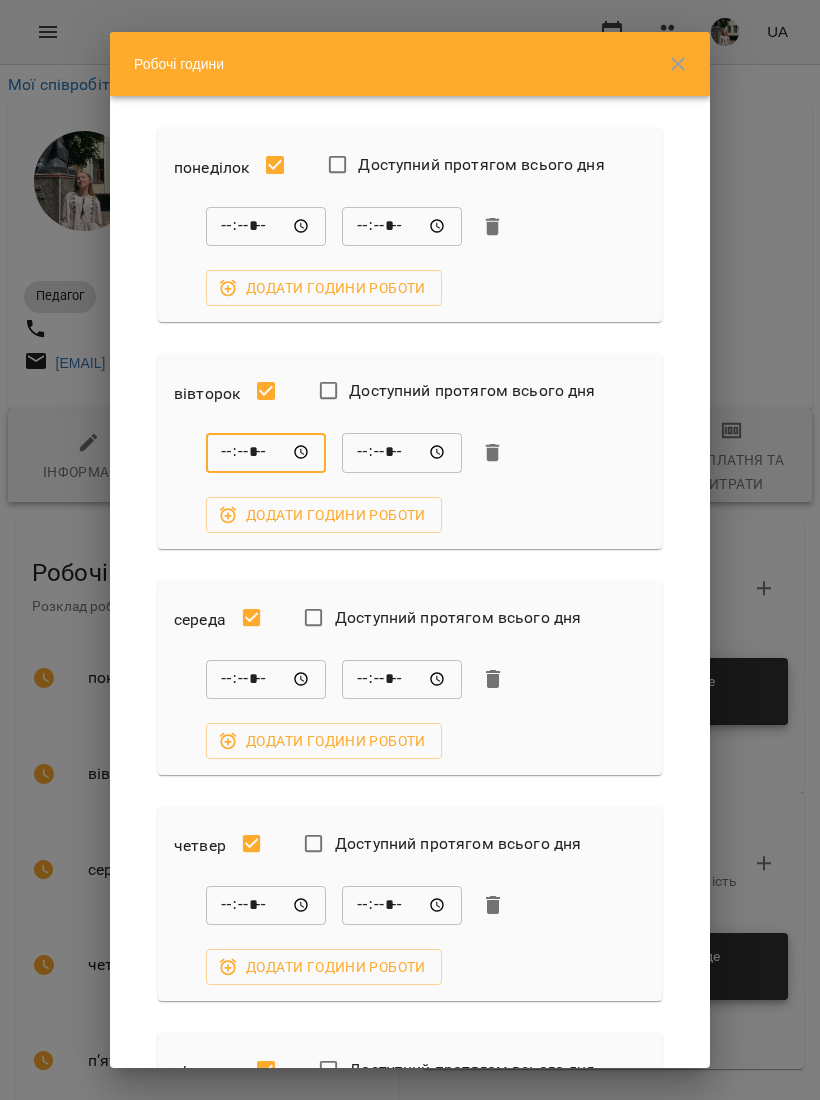 click on "*****" at bounding box center [266, 679] 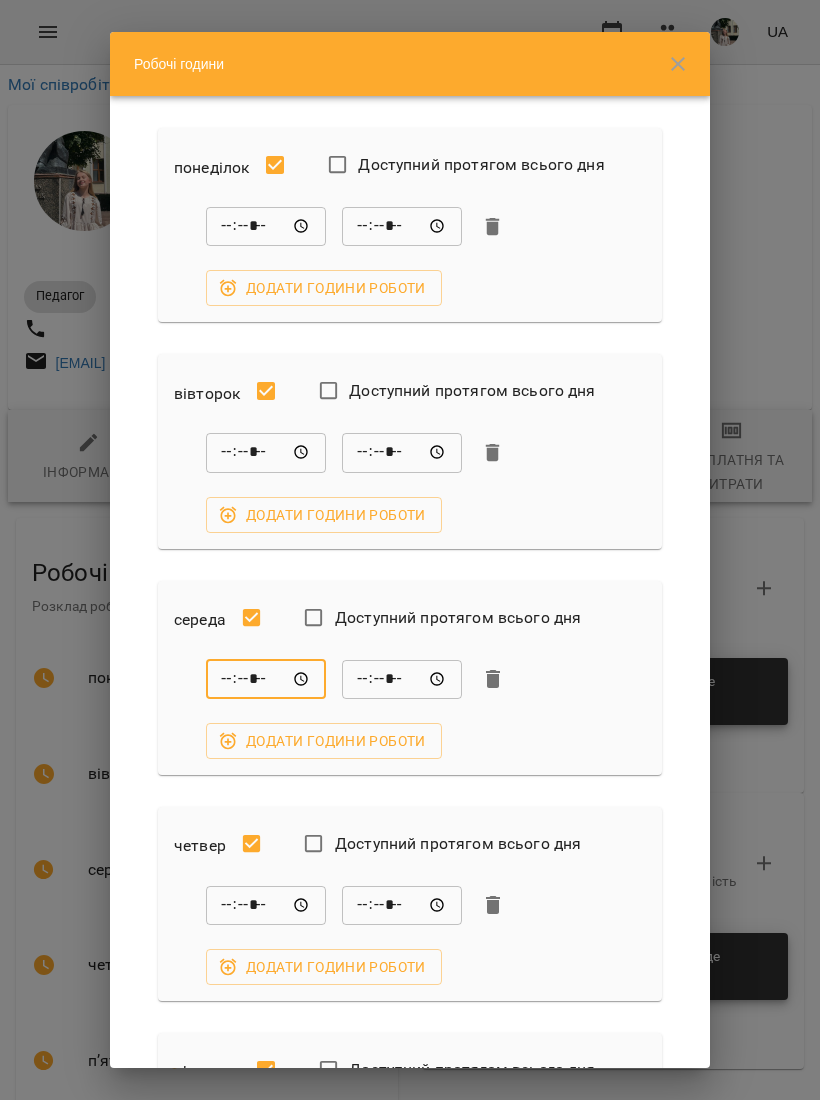 type on "*****" 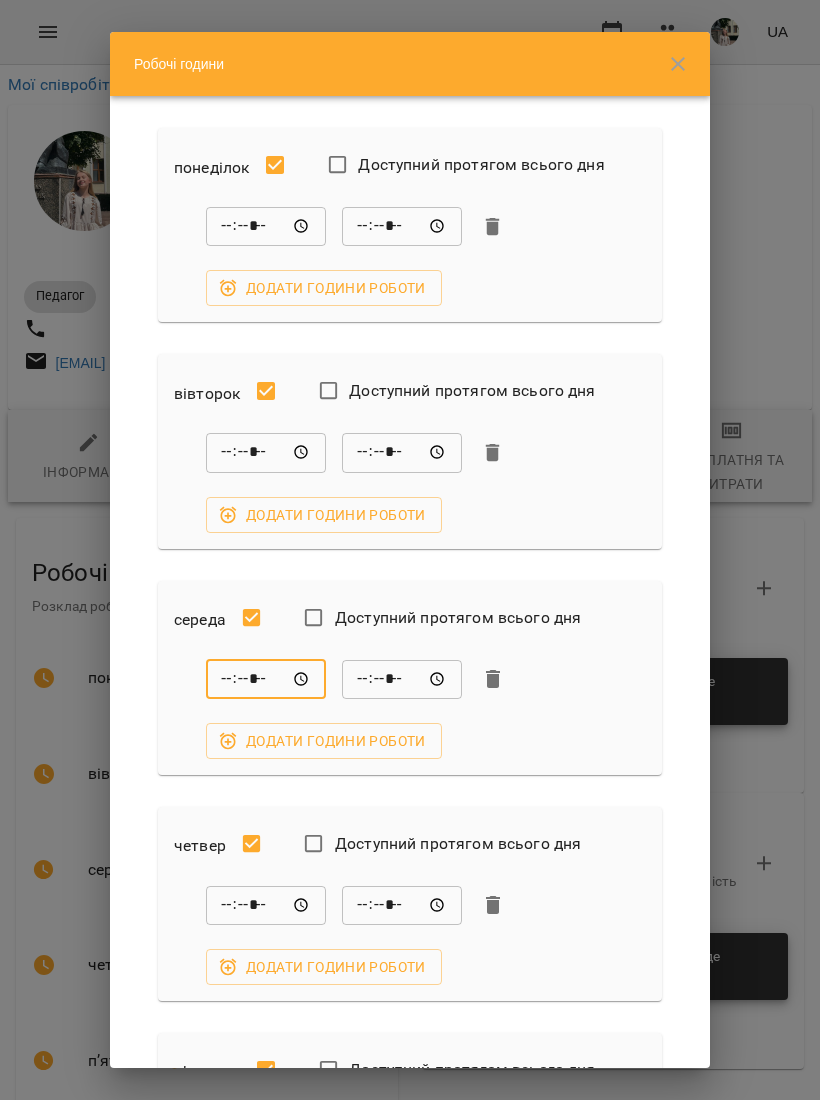click on "*****" at bounding box center (266, 679) 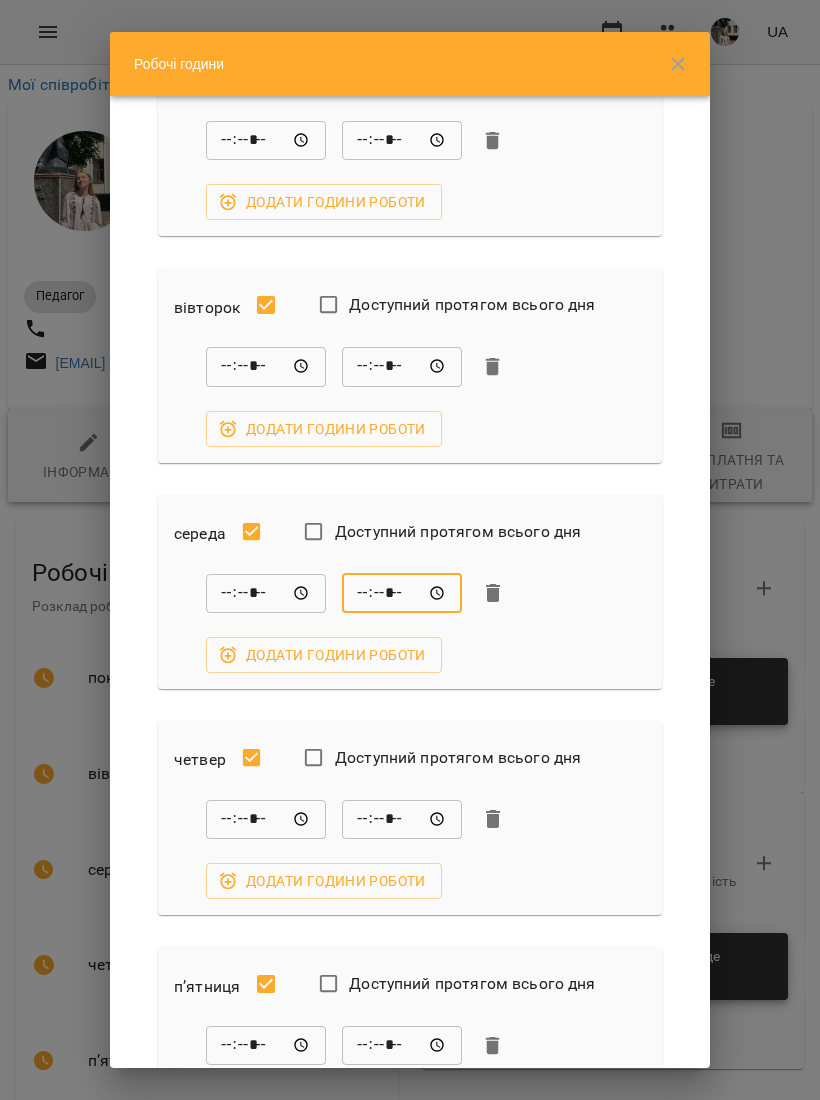 scroll, scrollTop: 121, scrollLeft: 0, axis: vertical 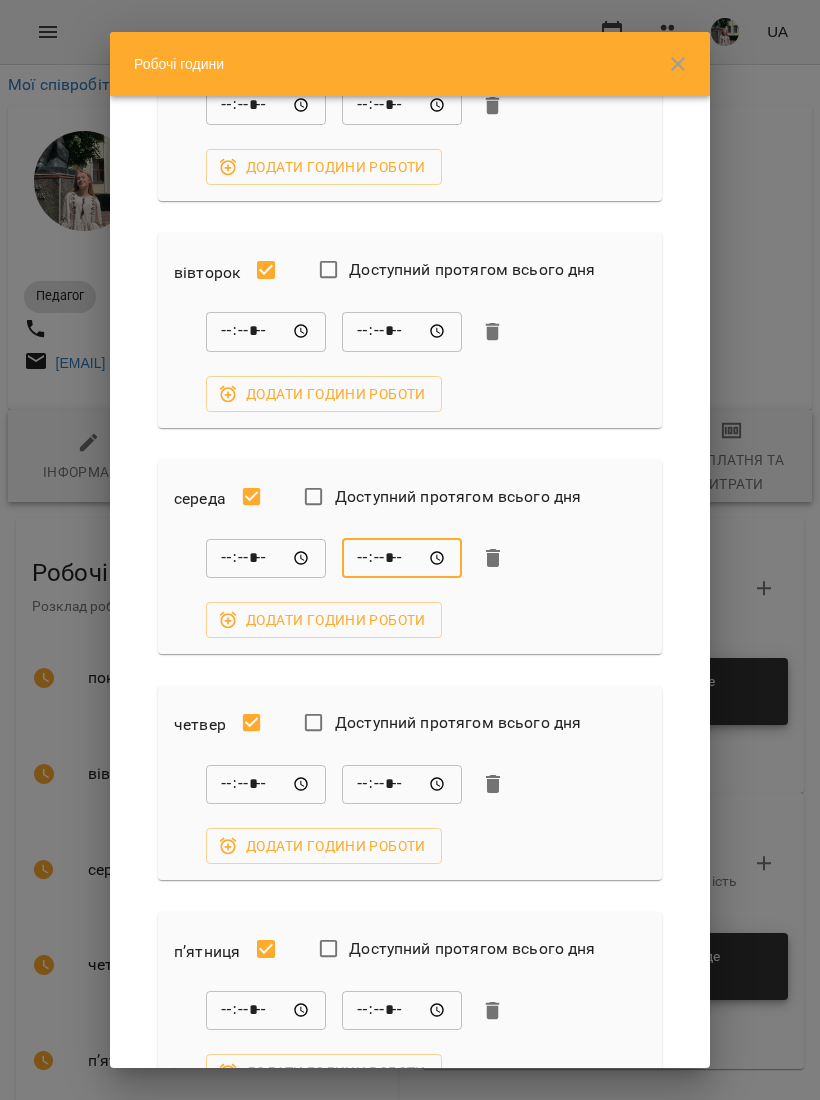 click on "*****" at bounding box center (266, 784) 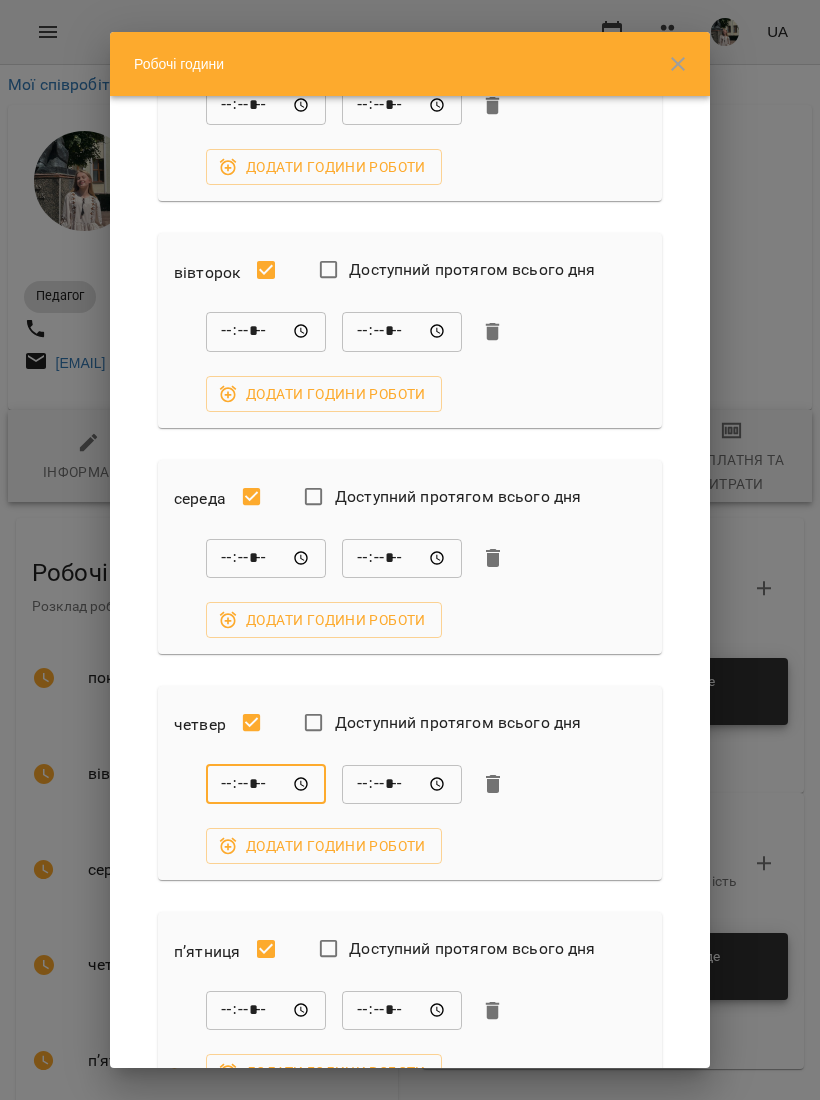 type on "*****" 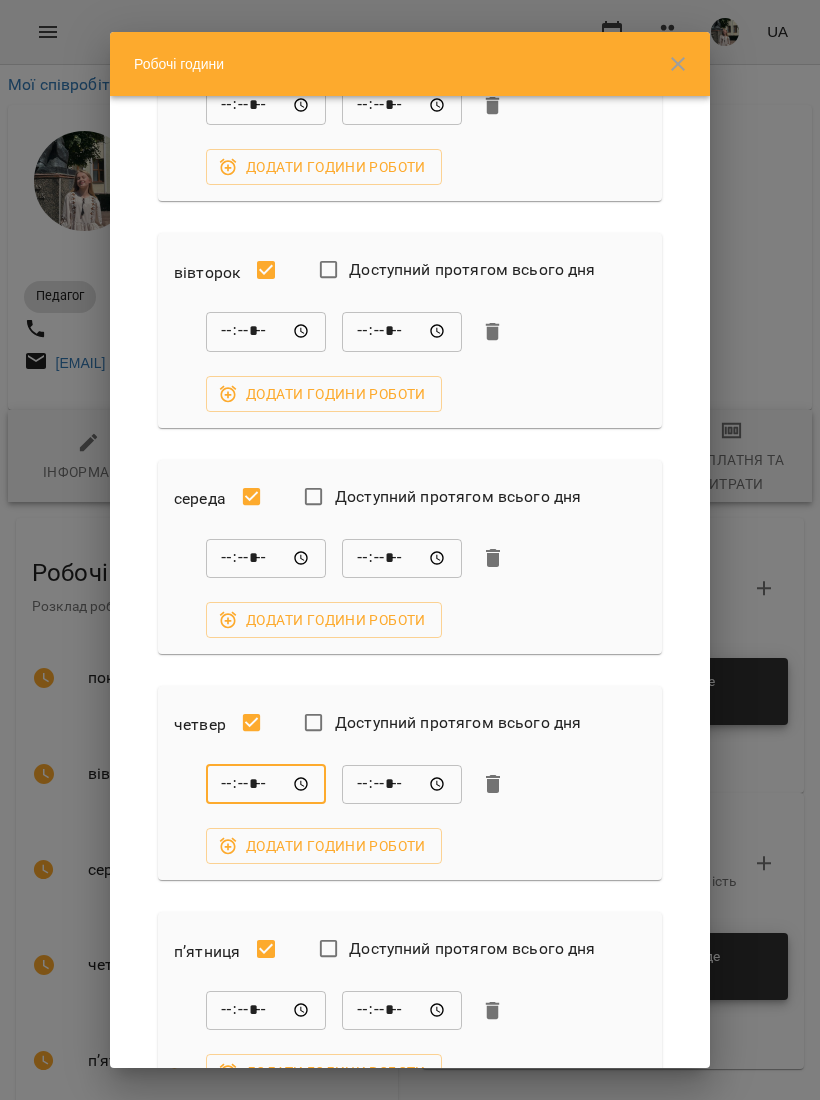 click on "*****" at bounding box center [402, 784] 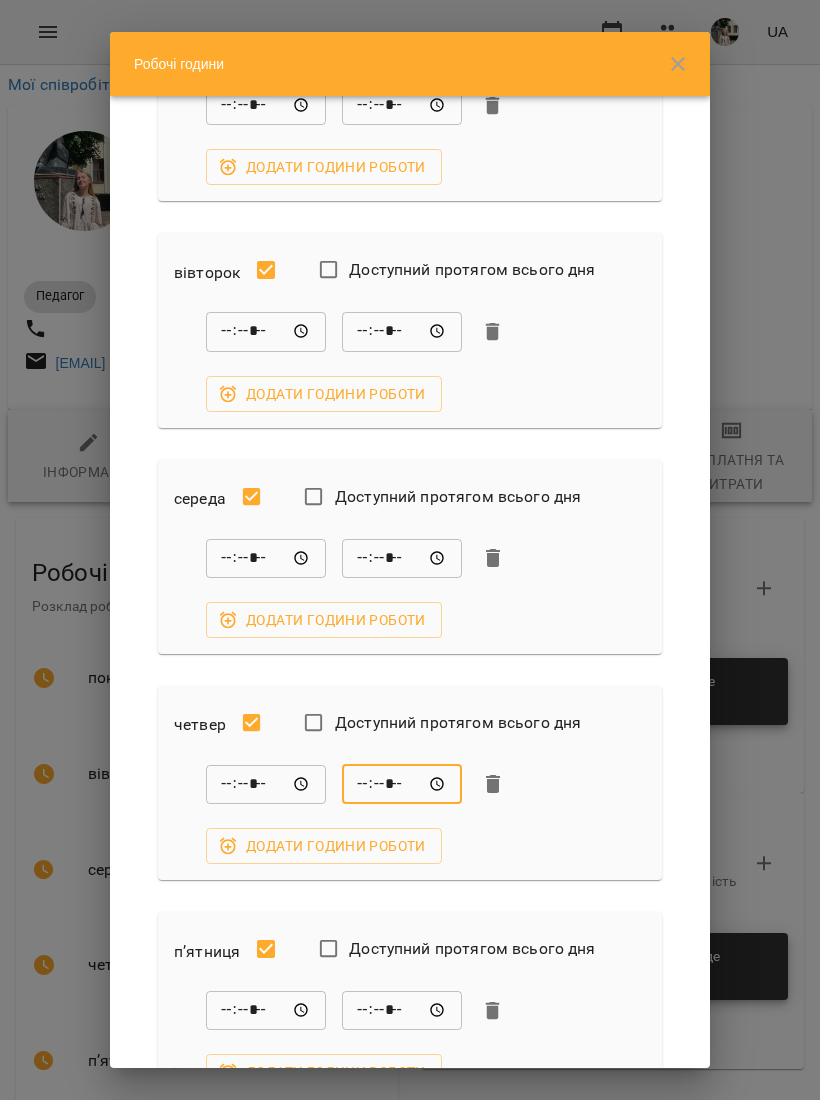 type on "*****" 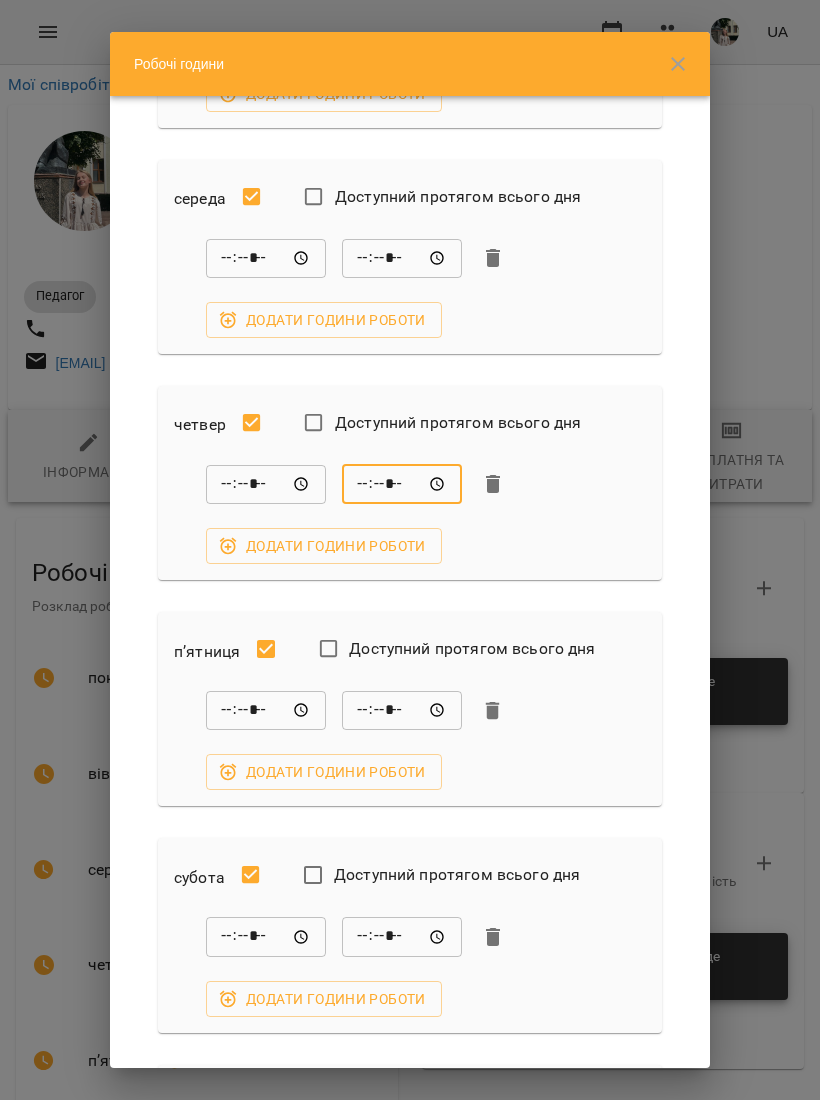 scroll, scrollTop: 429, scrollLeft: 0, axis: vertical 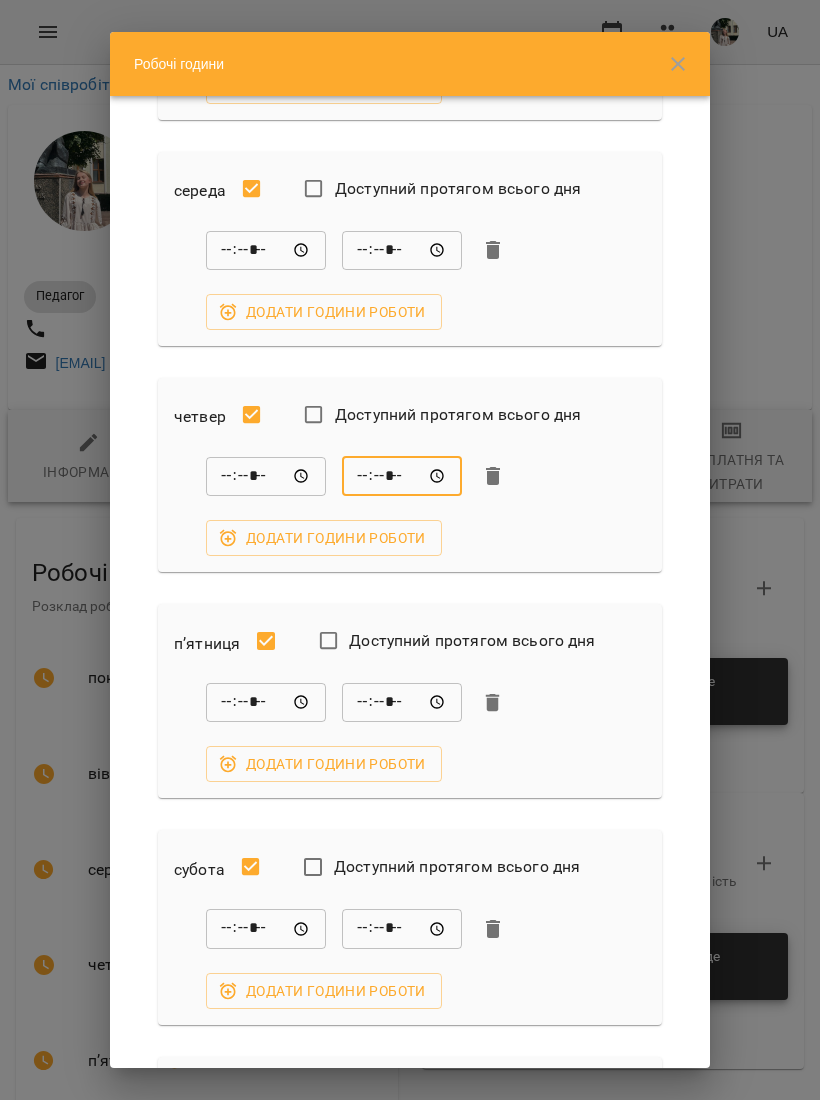 click on "*****" at bounding box center [266, 703] 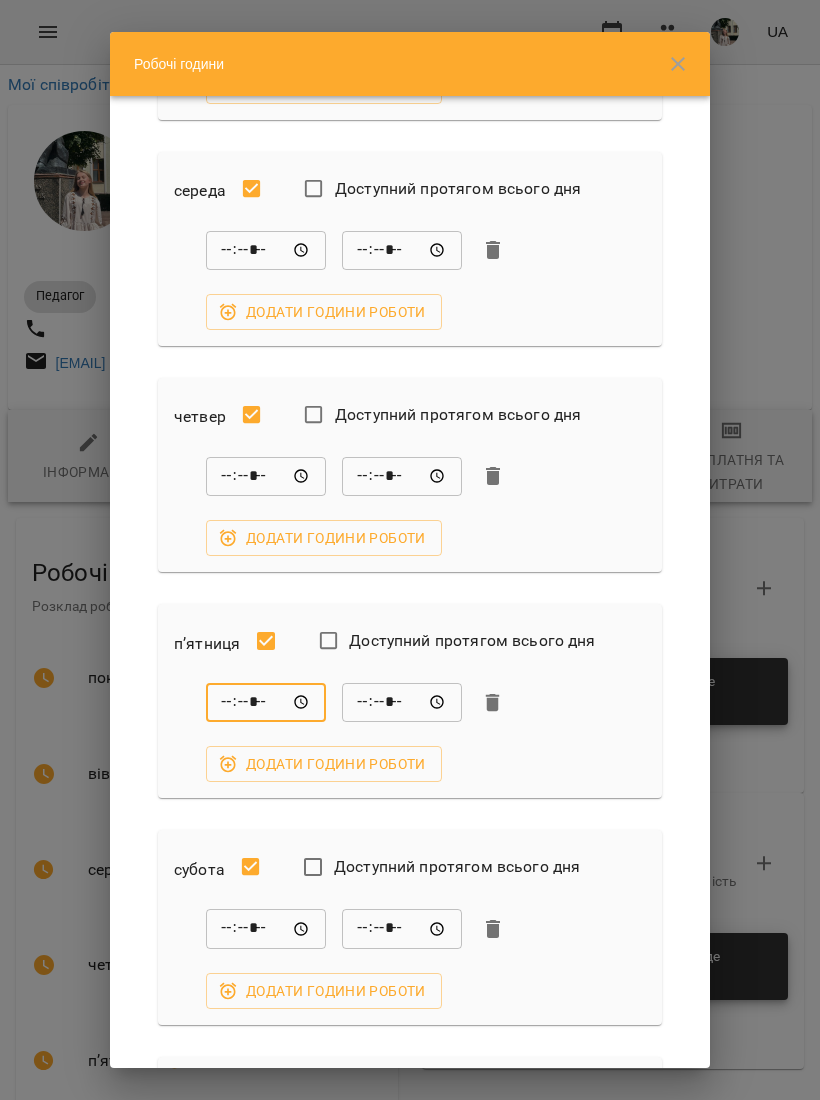 type on "*****" 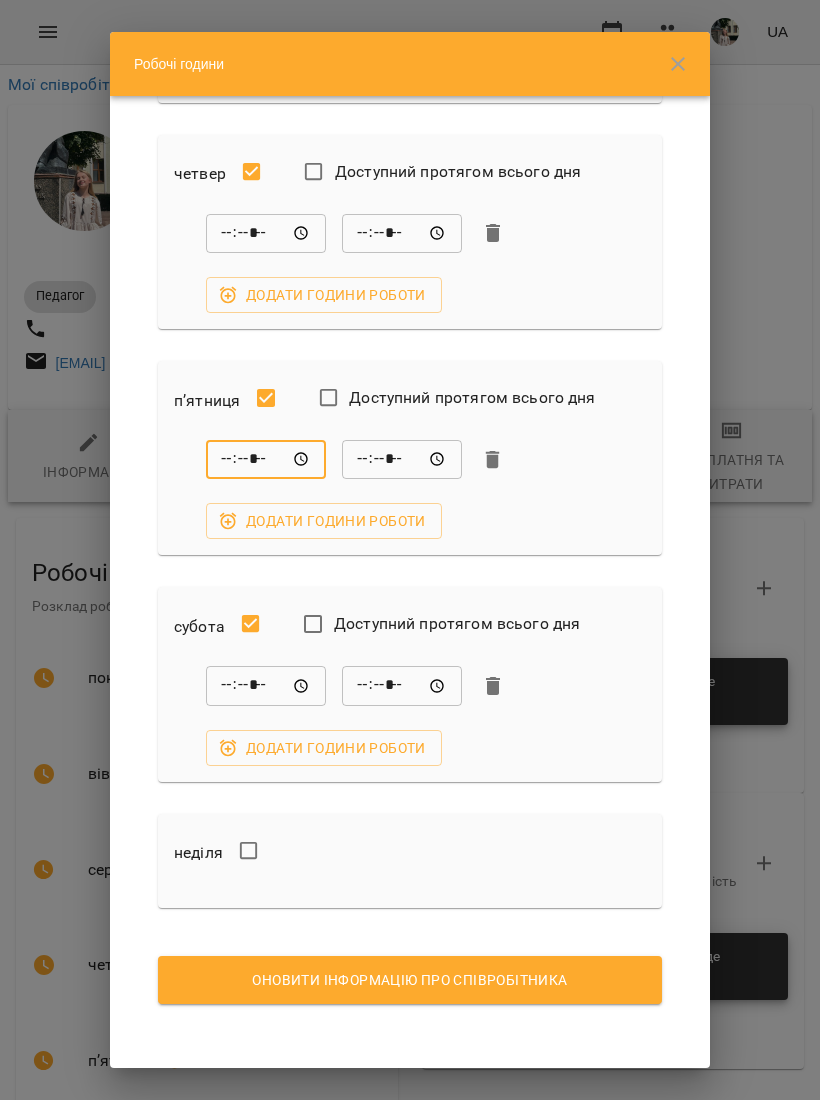 scroll, scrollTop: 672, scrollLeft: 0, axis: vertical 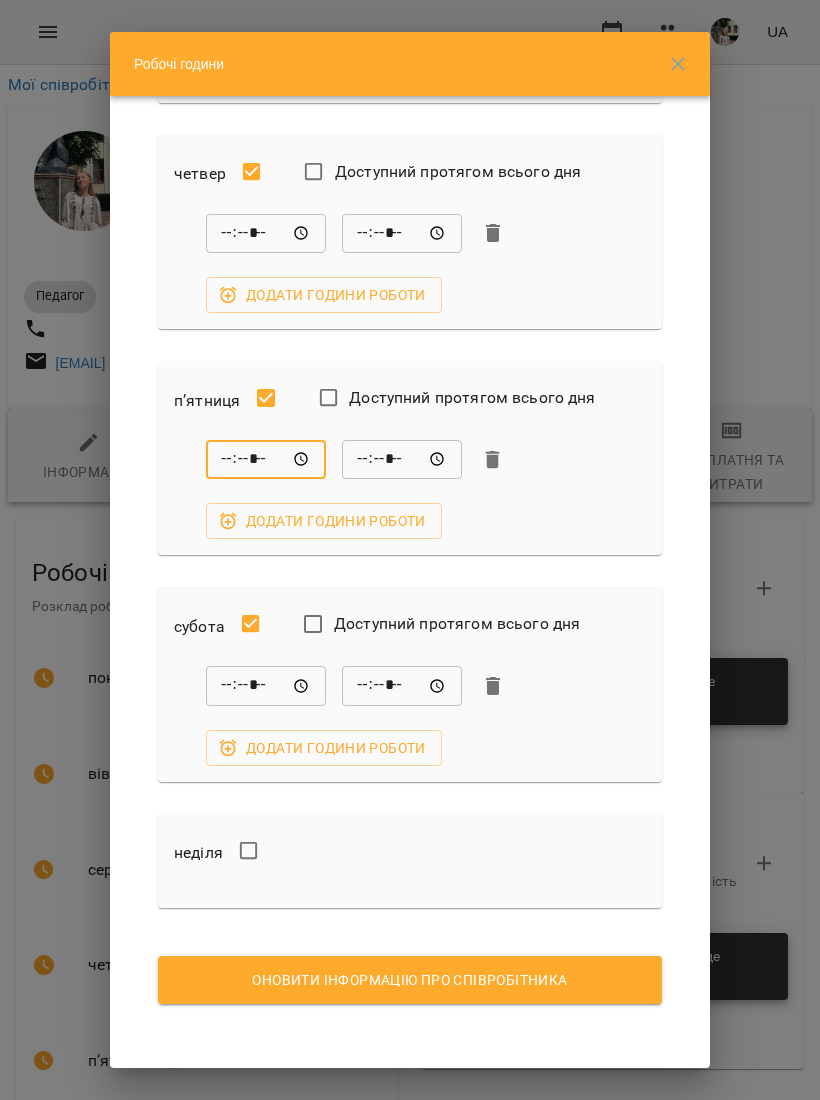 click on "*****" at bounding box center (266, 686) 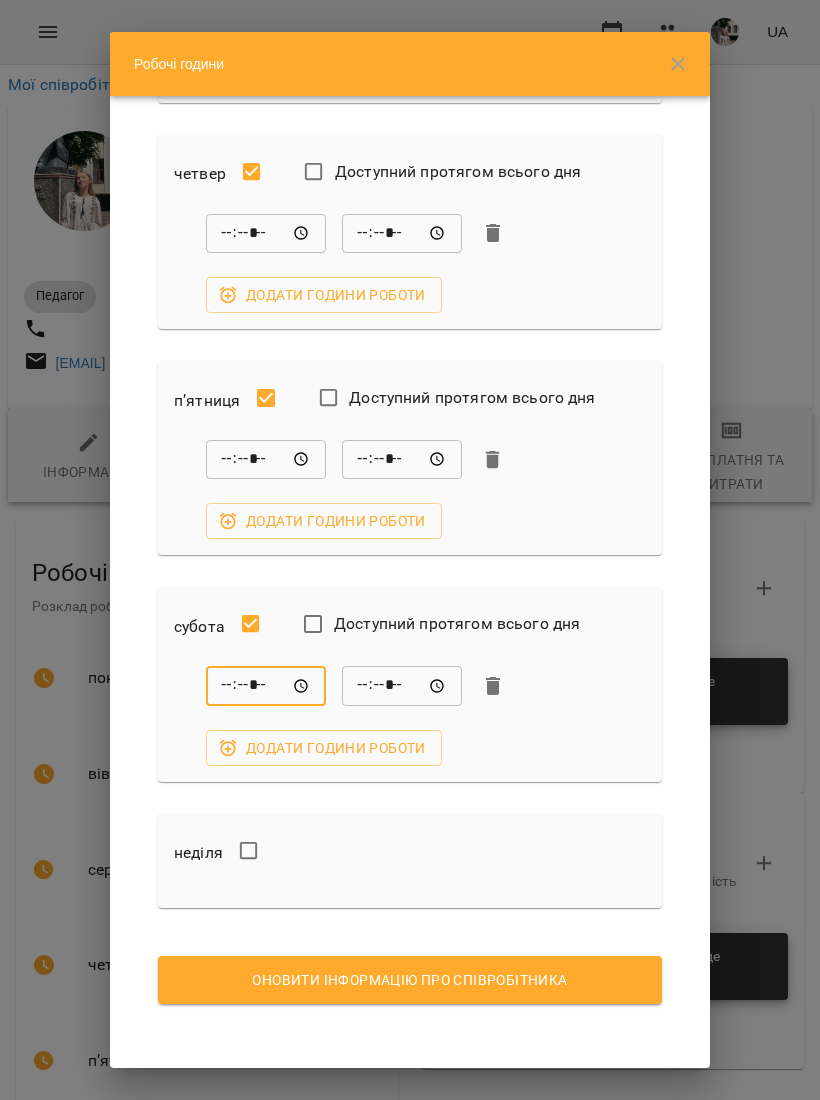 type on "*****" 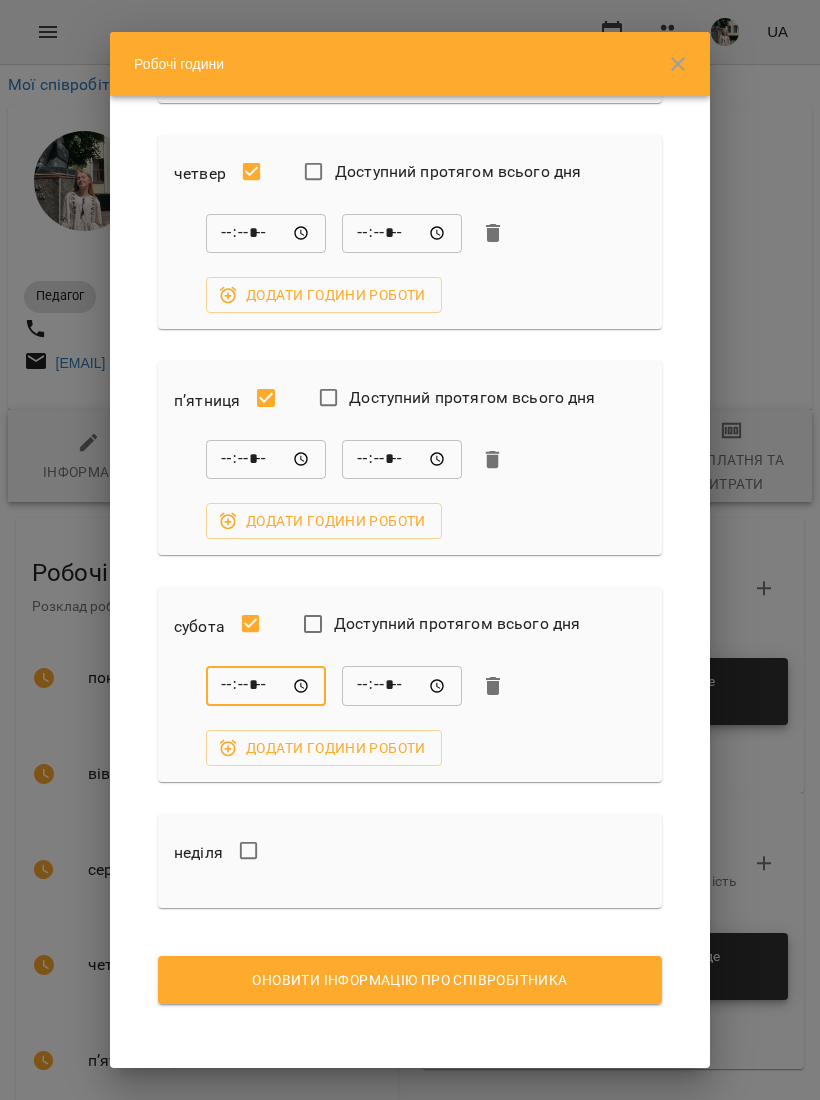 click on "*****" at bounding box center (402, 686) 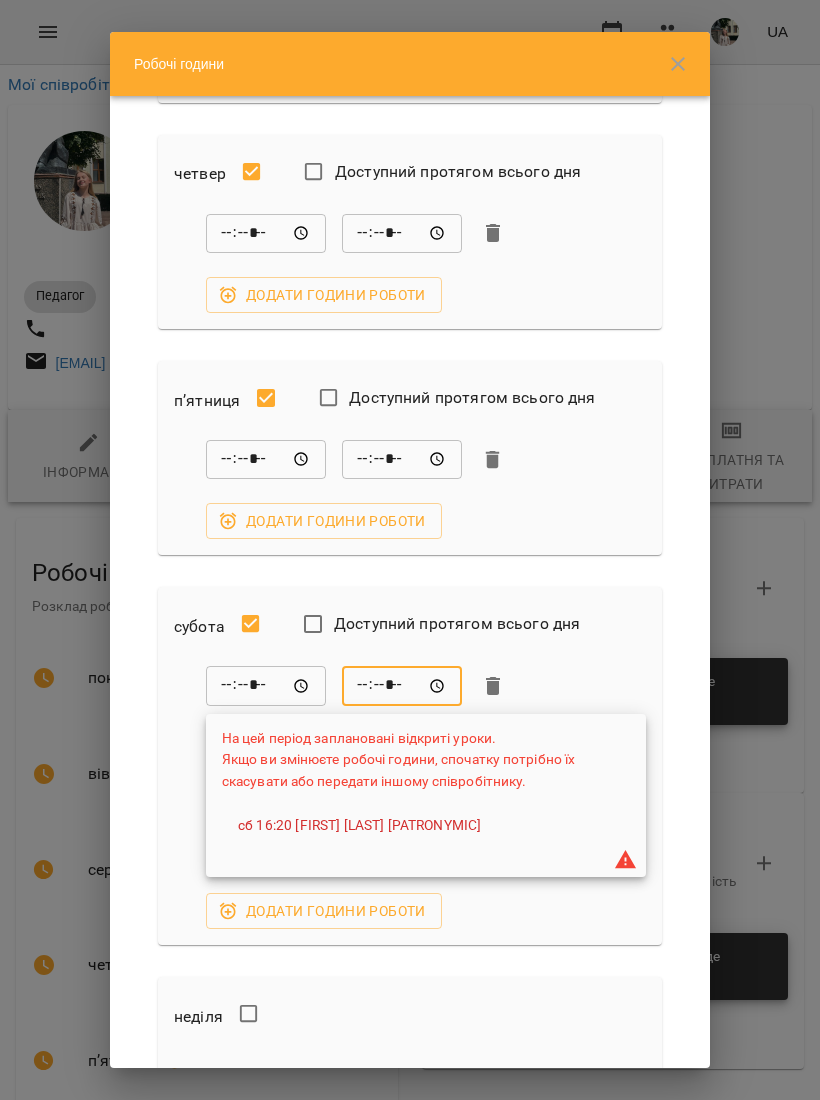type on "*****" 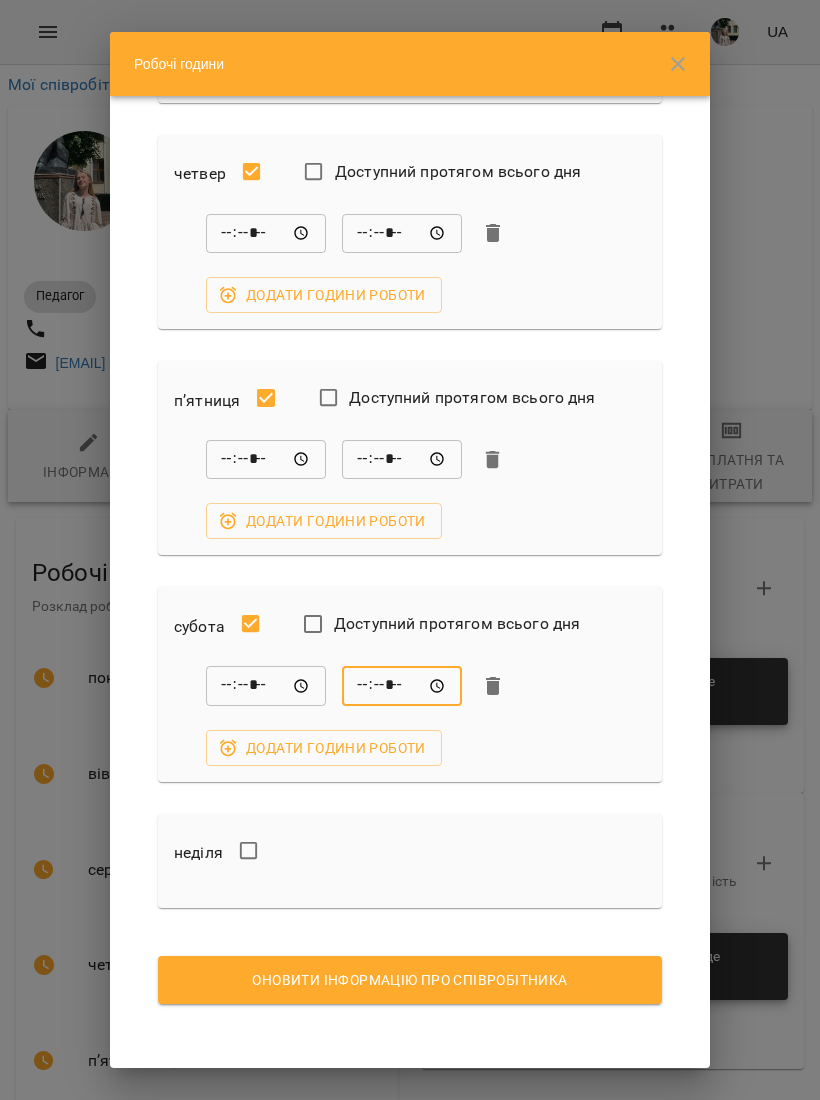 scroll, scrollTop: 672, scrollLeft: 0, axis: vertical 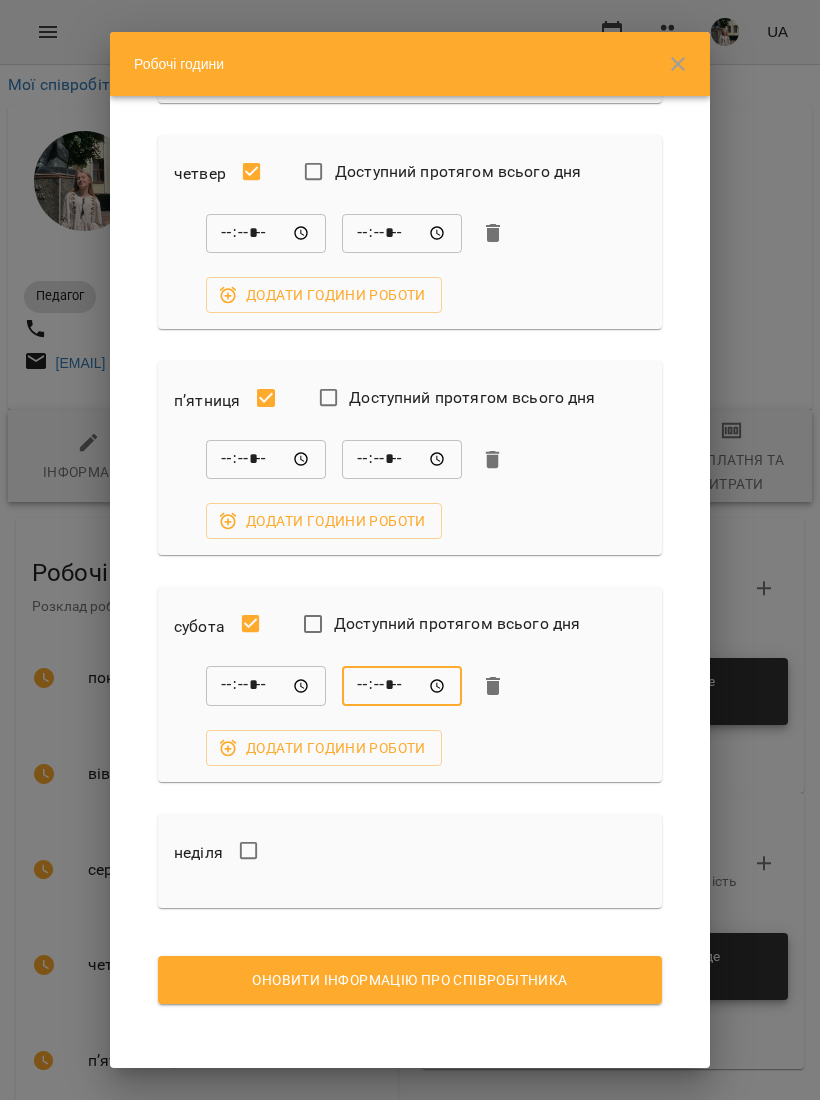 click on "Оновити інформацію про співробітника" at bounding box center [410, 980] 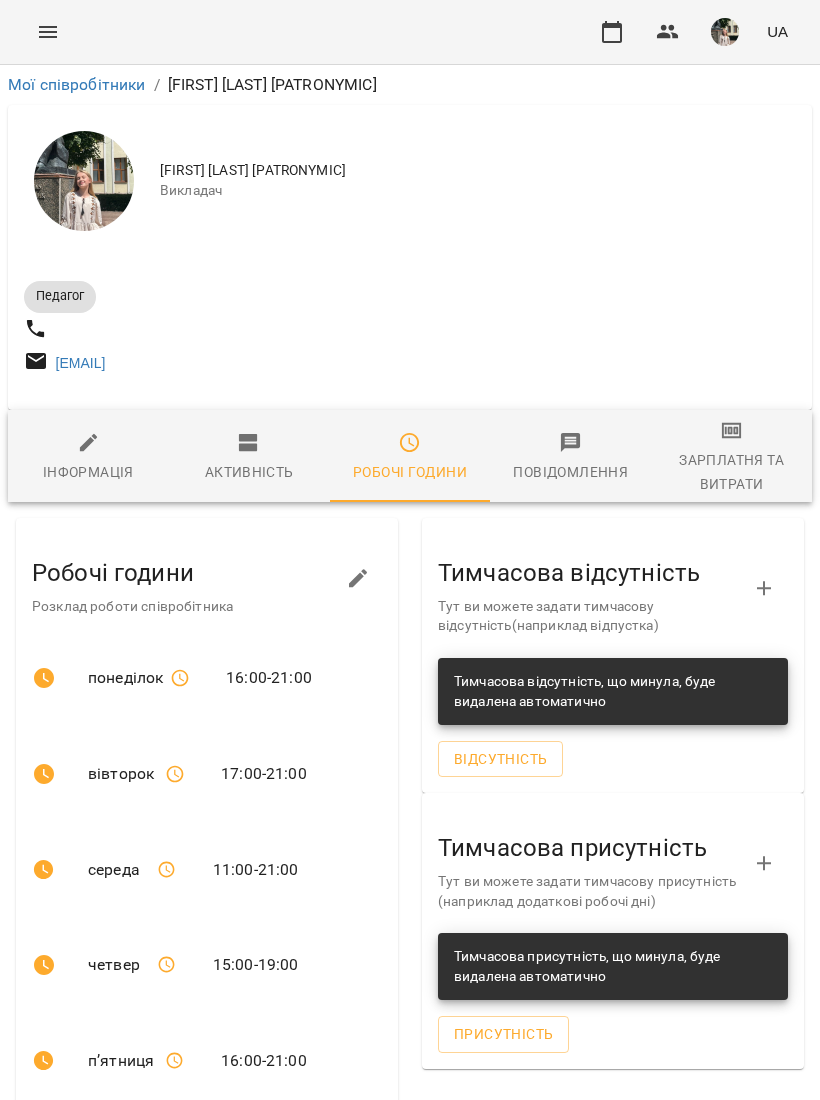 click 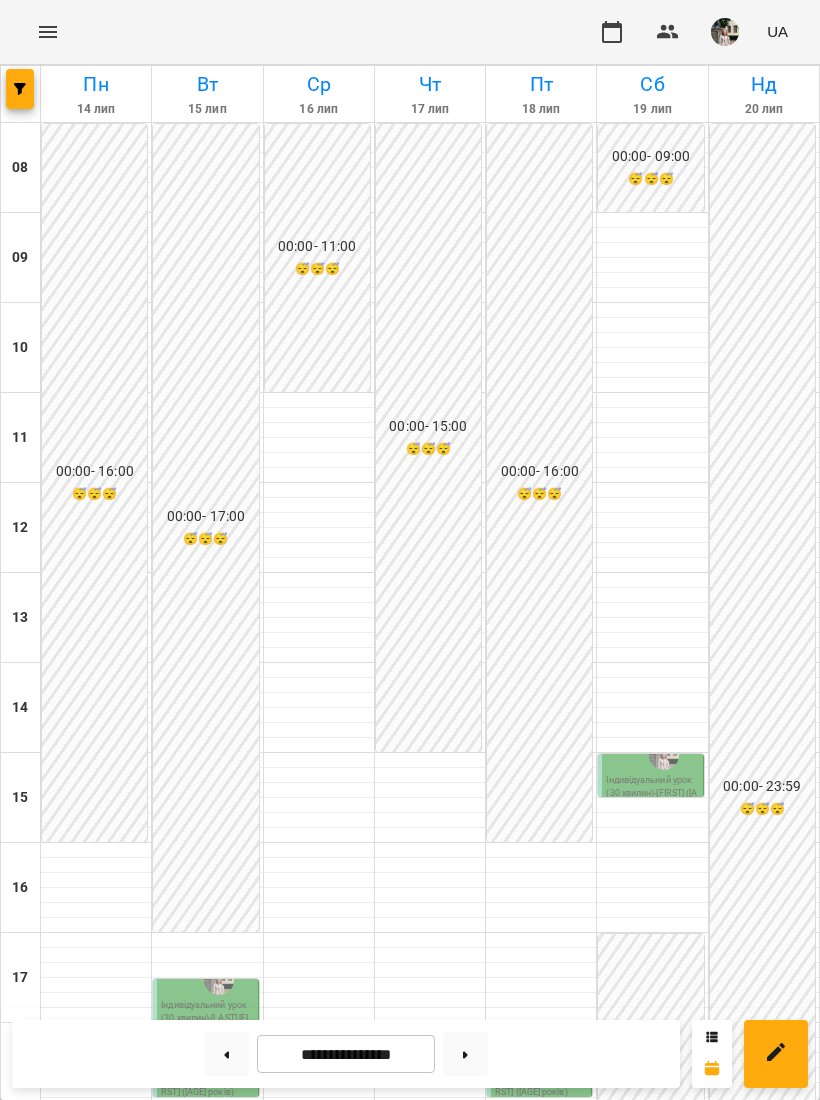 scroll, scrollTop: 300, scrollLeft: 0, axis: vertical 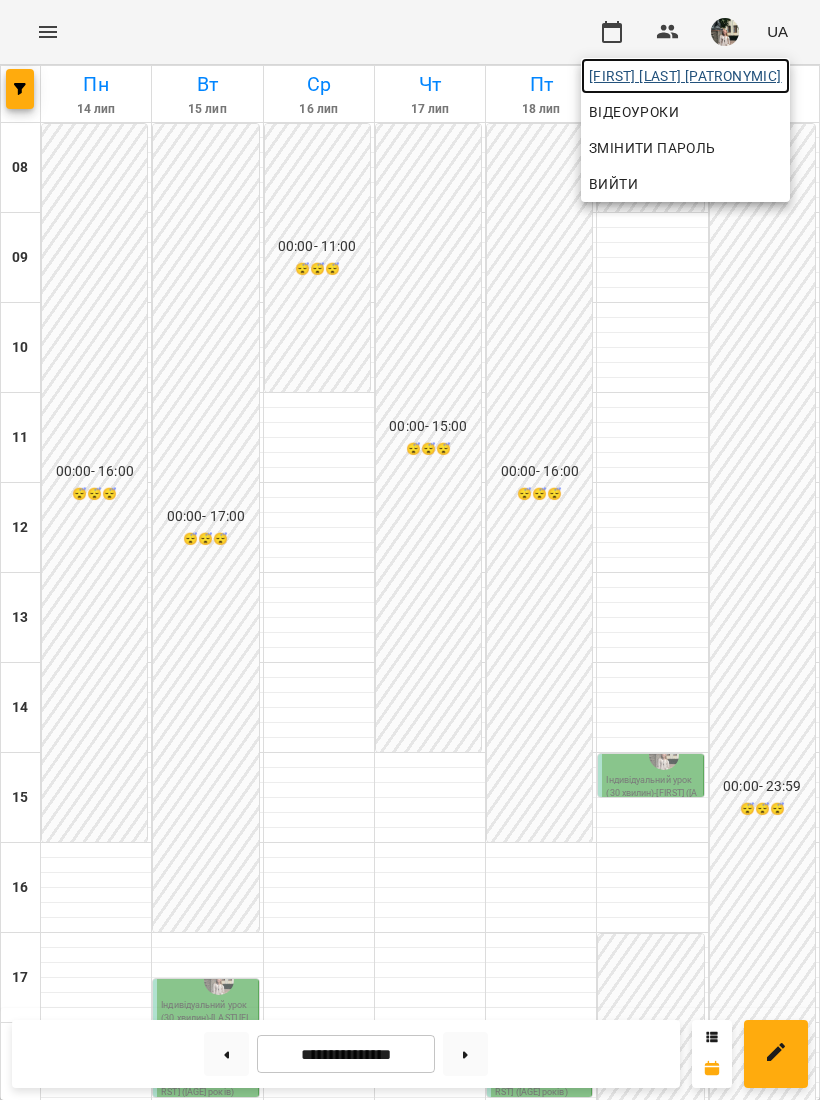 click on "[LAST] [FIRST] [PATRONYMIC]" at bounding box center [685, 76] 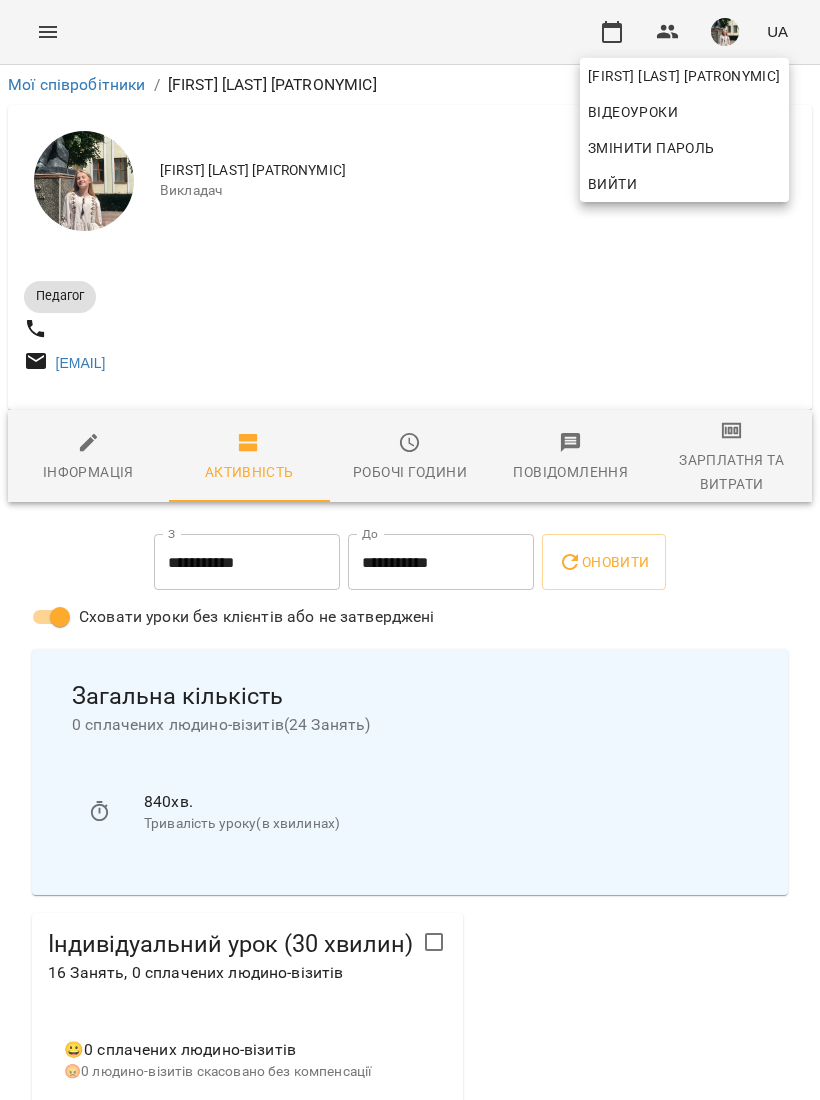 click at bounding box center (410, 550) 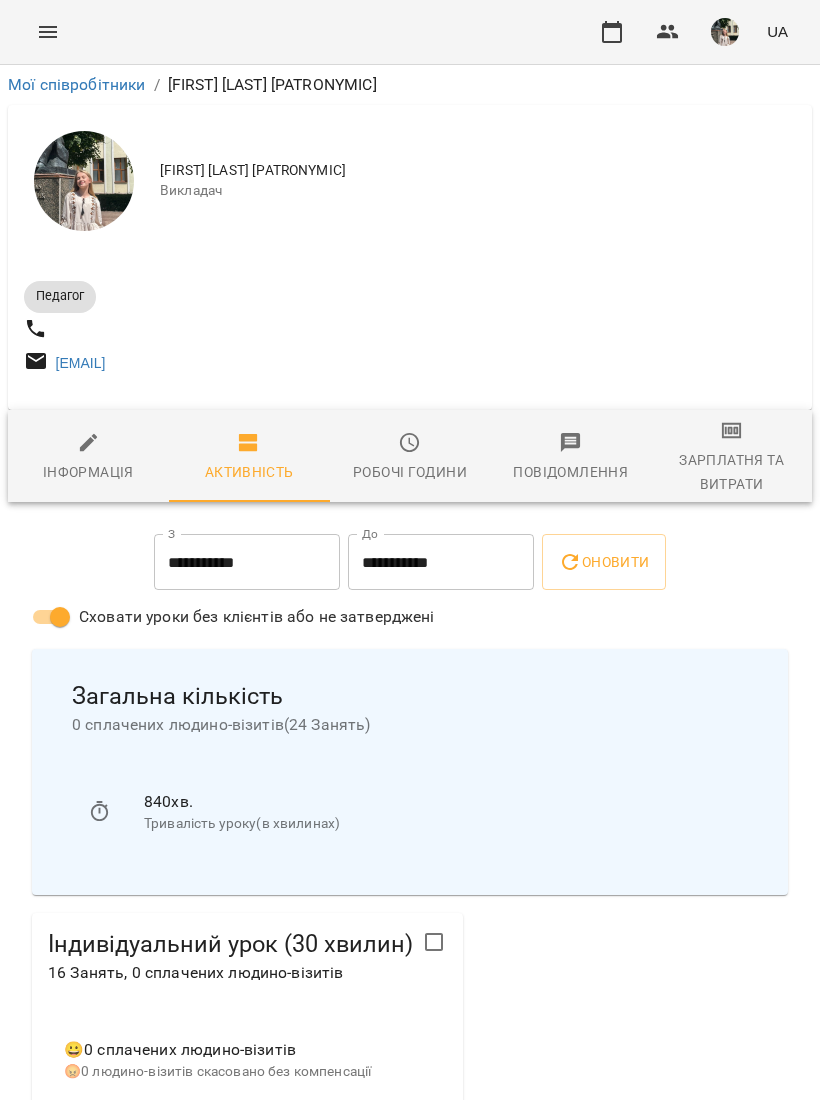 click on "Робочі години" at bounding box center [410, 458] 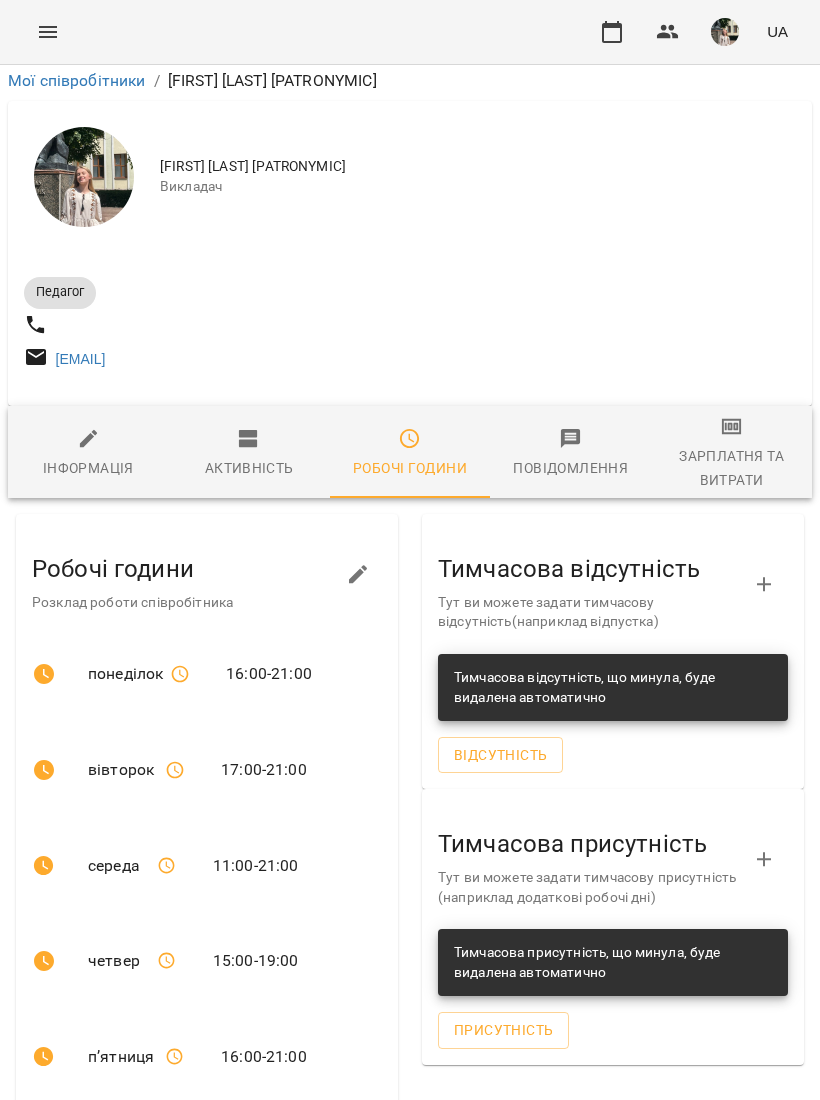 scroll, scrollTop: 246, scrollLeft: 0, axis: vertical 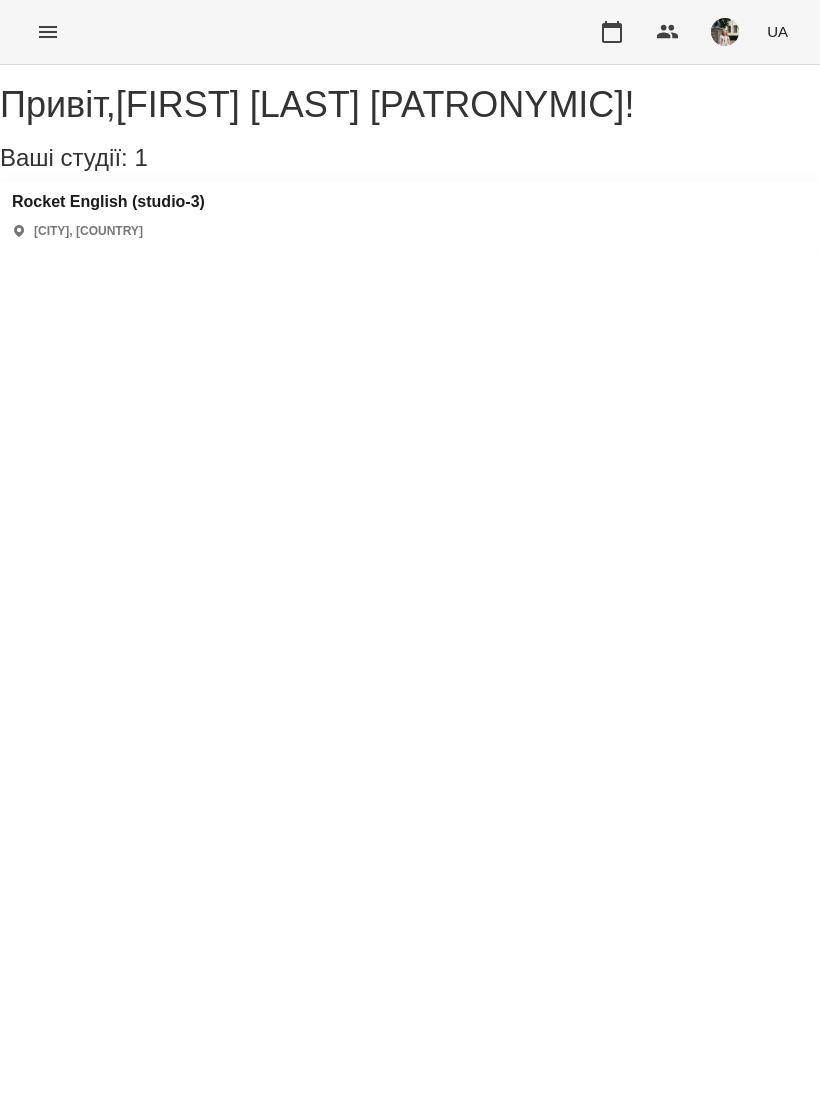 click 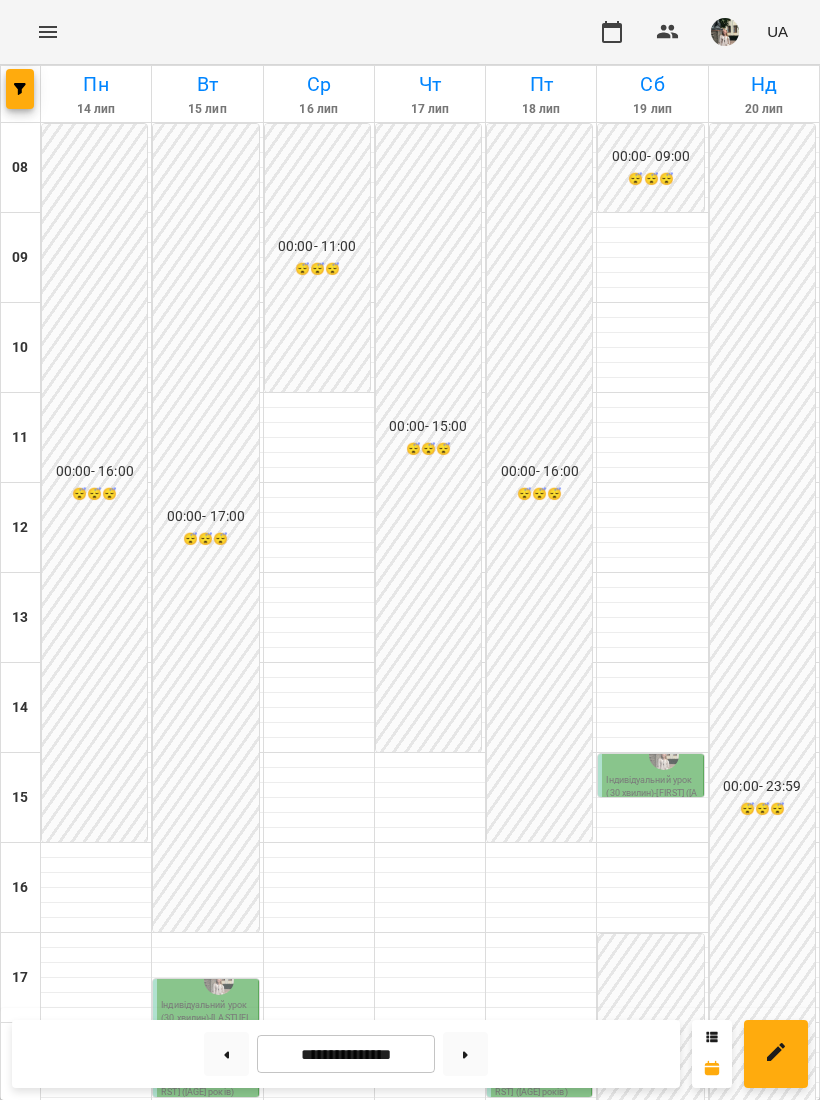 scroll, scrollTop: 406, scrollLeft: 0, axis: vertical 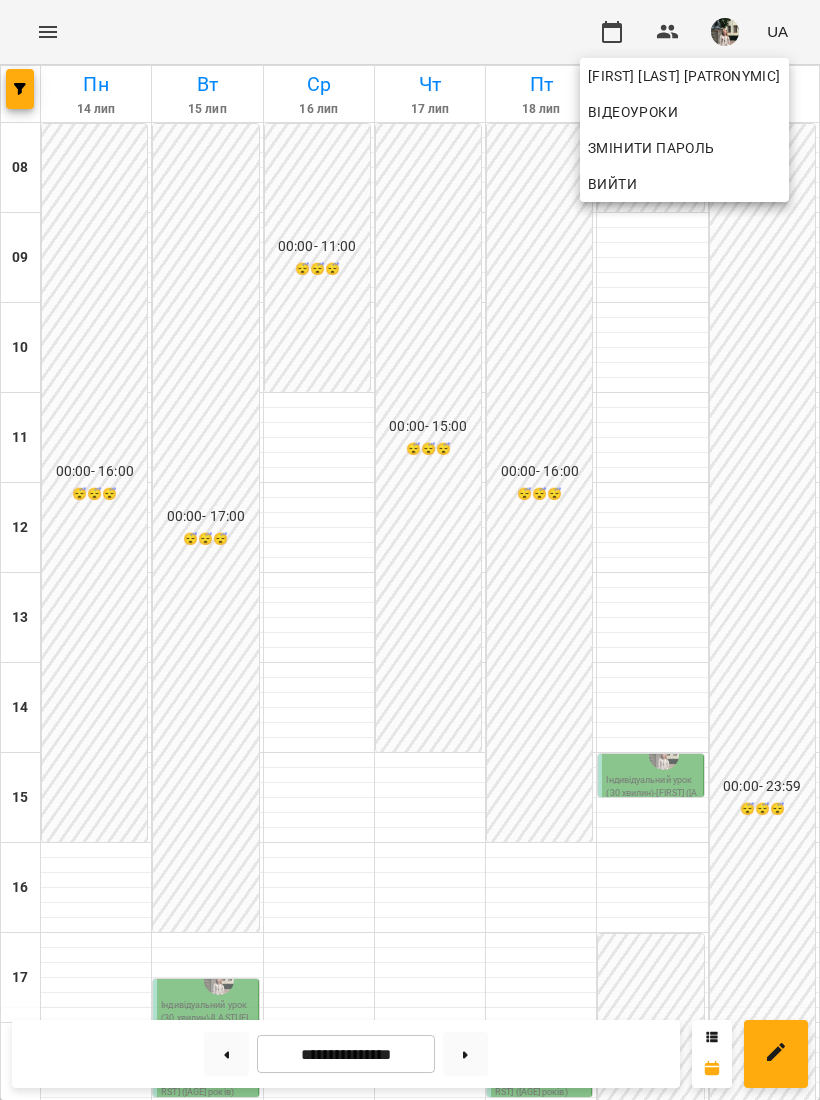 click at bounding box center [410, 550] 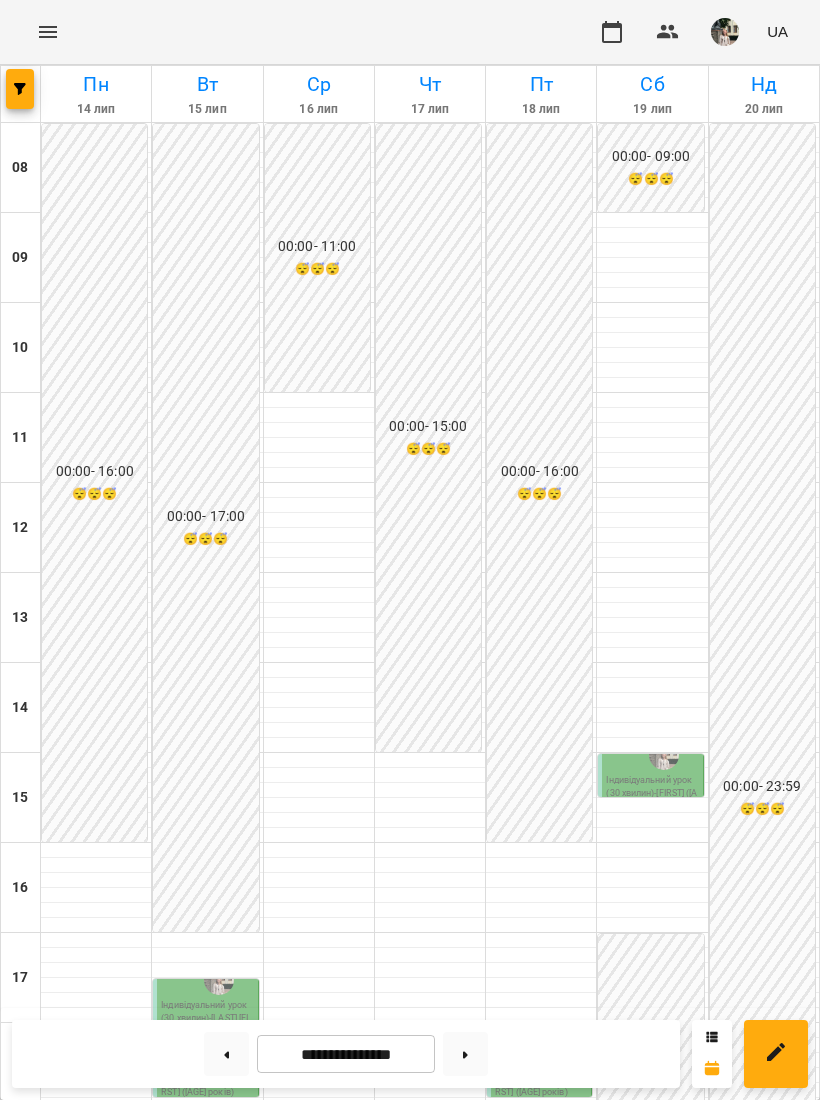 scroll, scrollTop: 0, scrollLeft: 0, axis: both 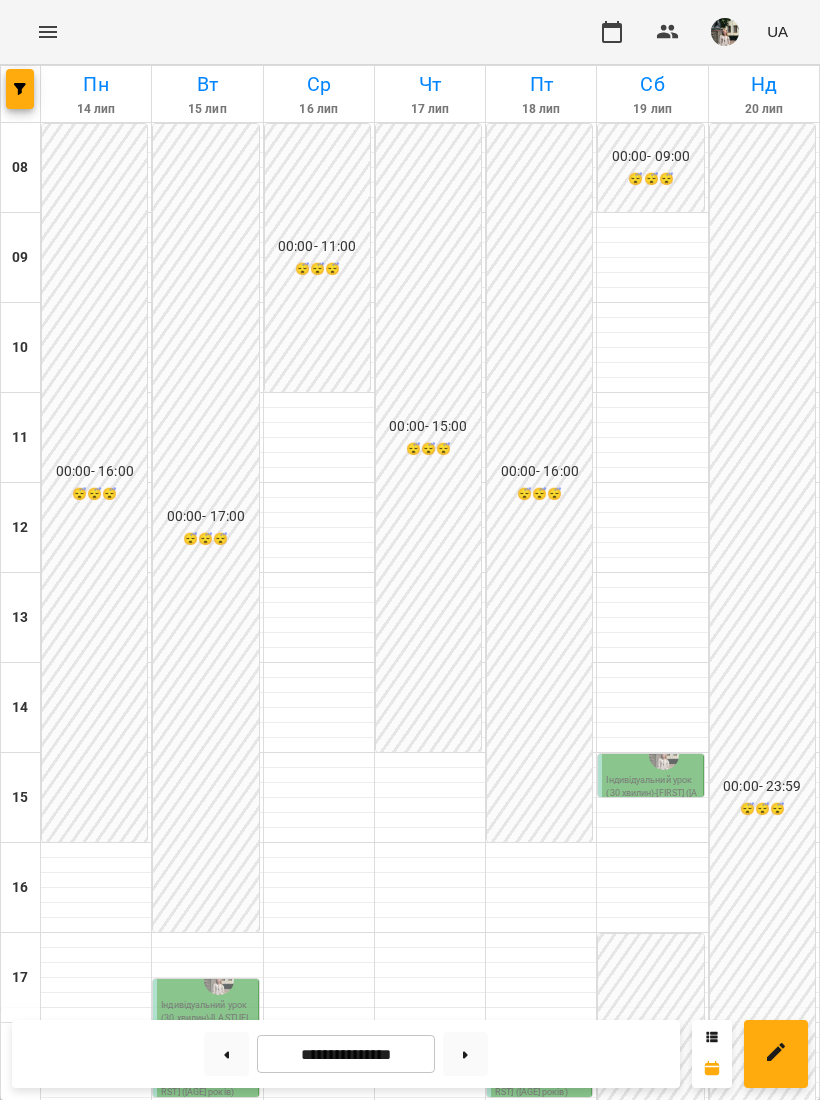 click at bounding box center [652, 895] 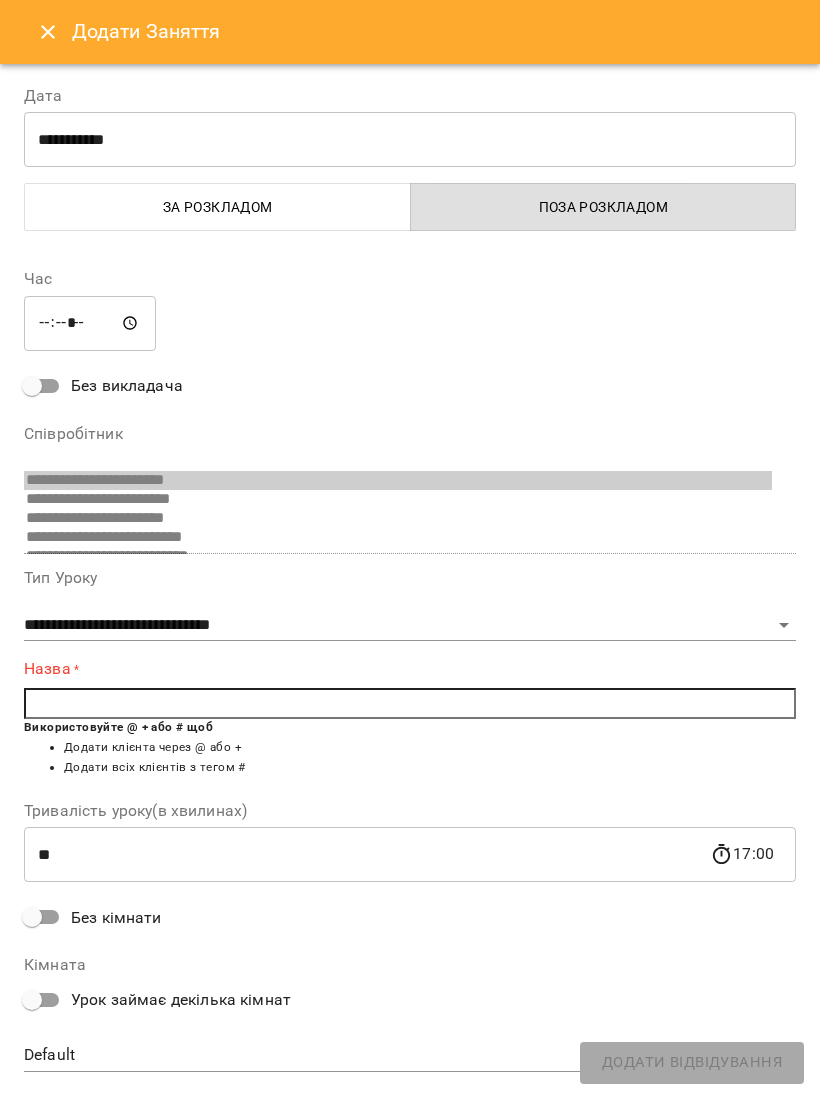 click at bounding box center [48, 32] 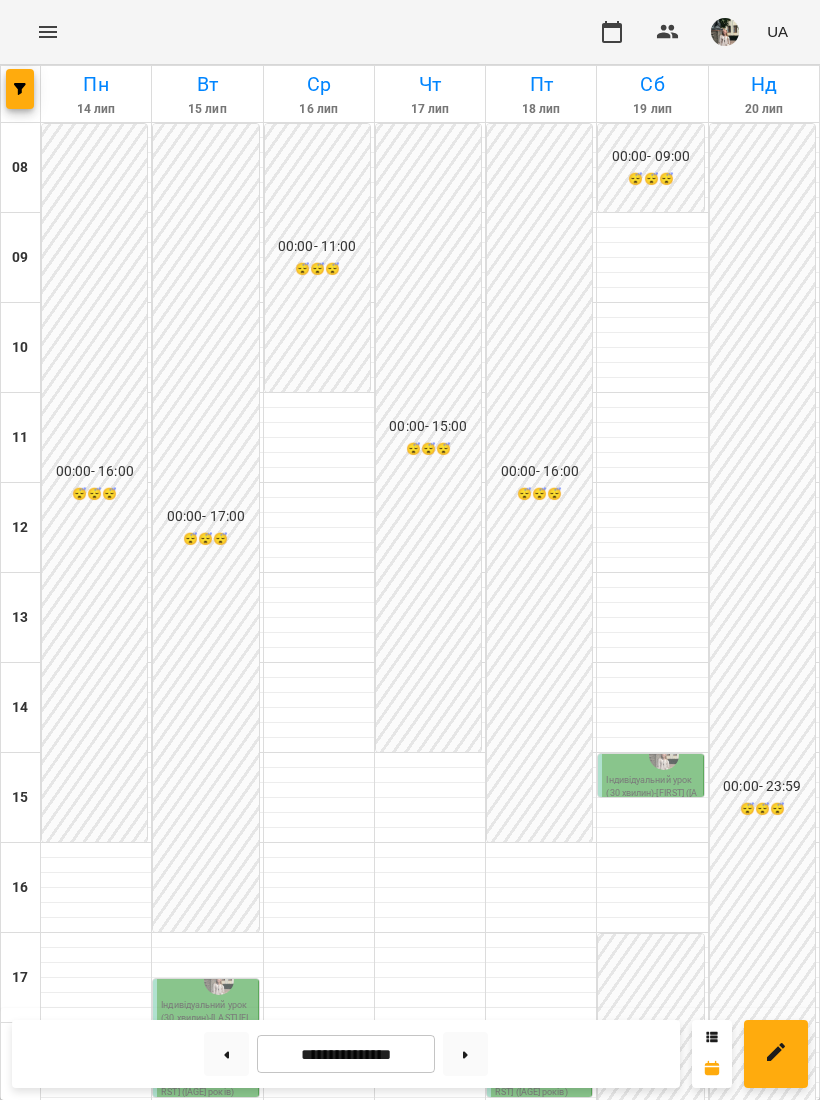 click at bounding box center (465, 1054) 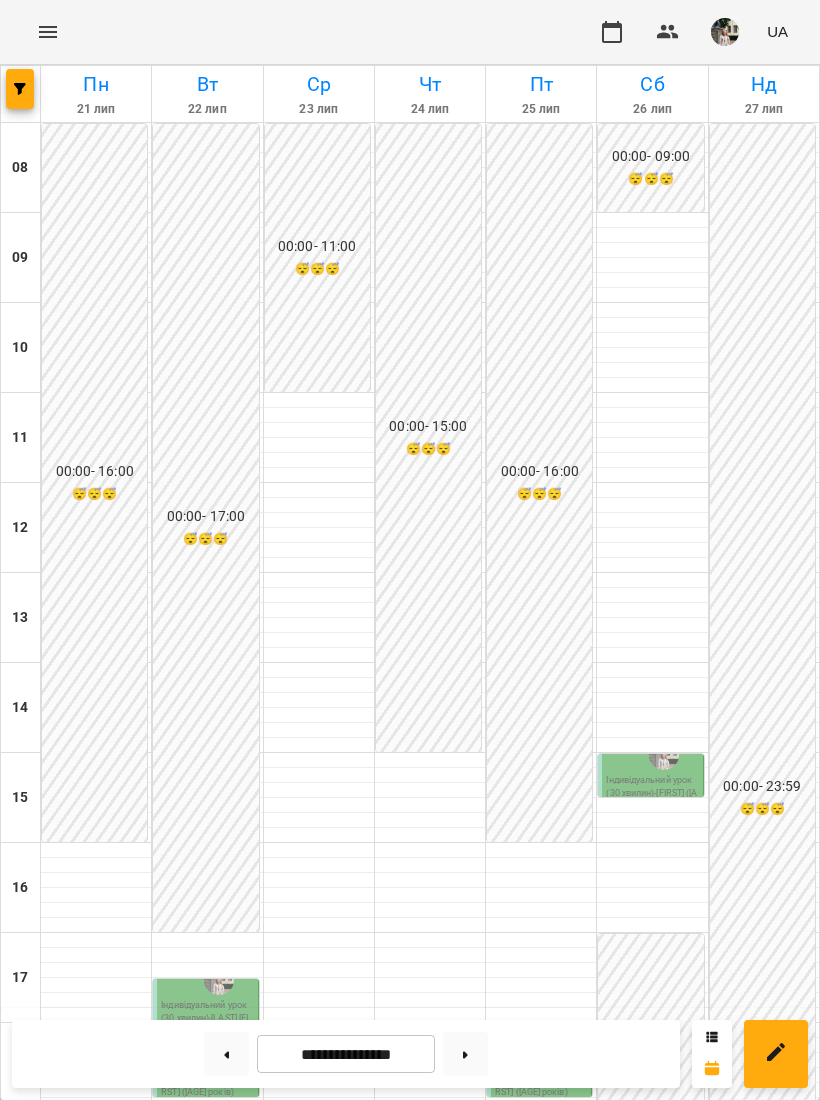 scroll, scrollTop: 323, scrollLeft: 0, axis: vertical 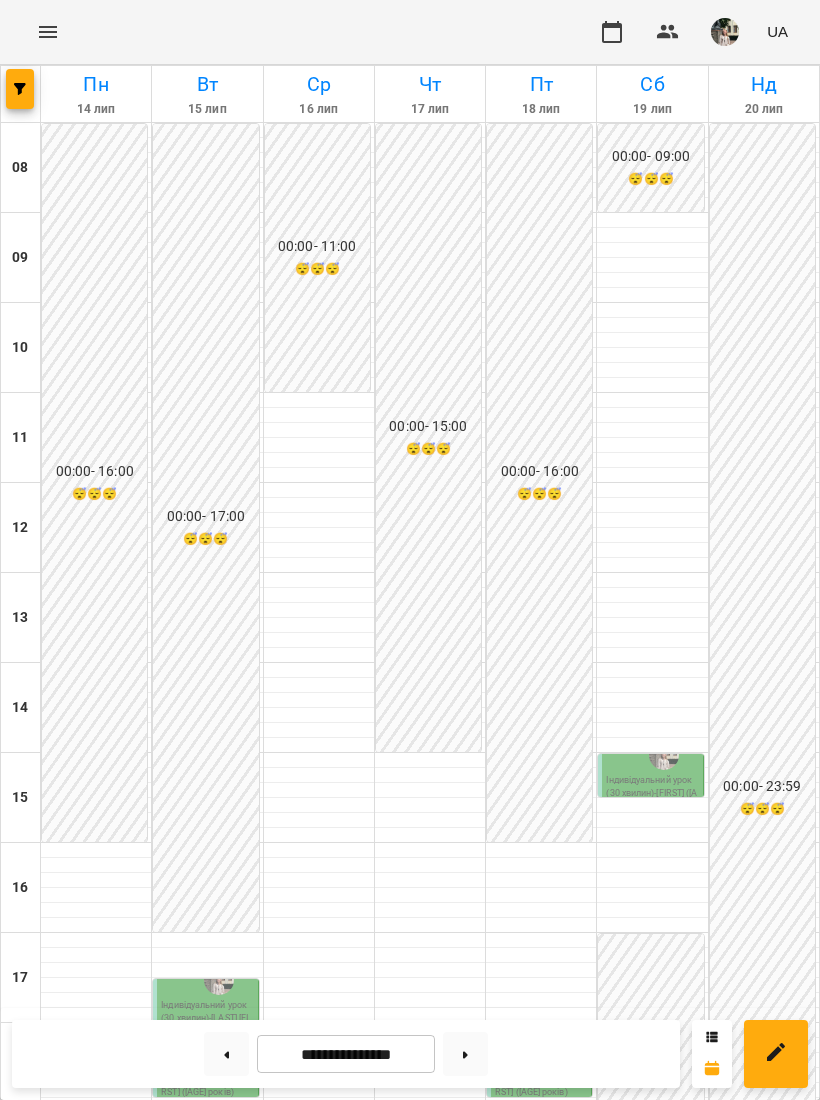 click 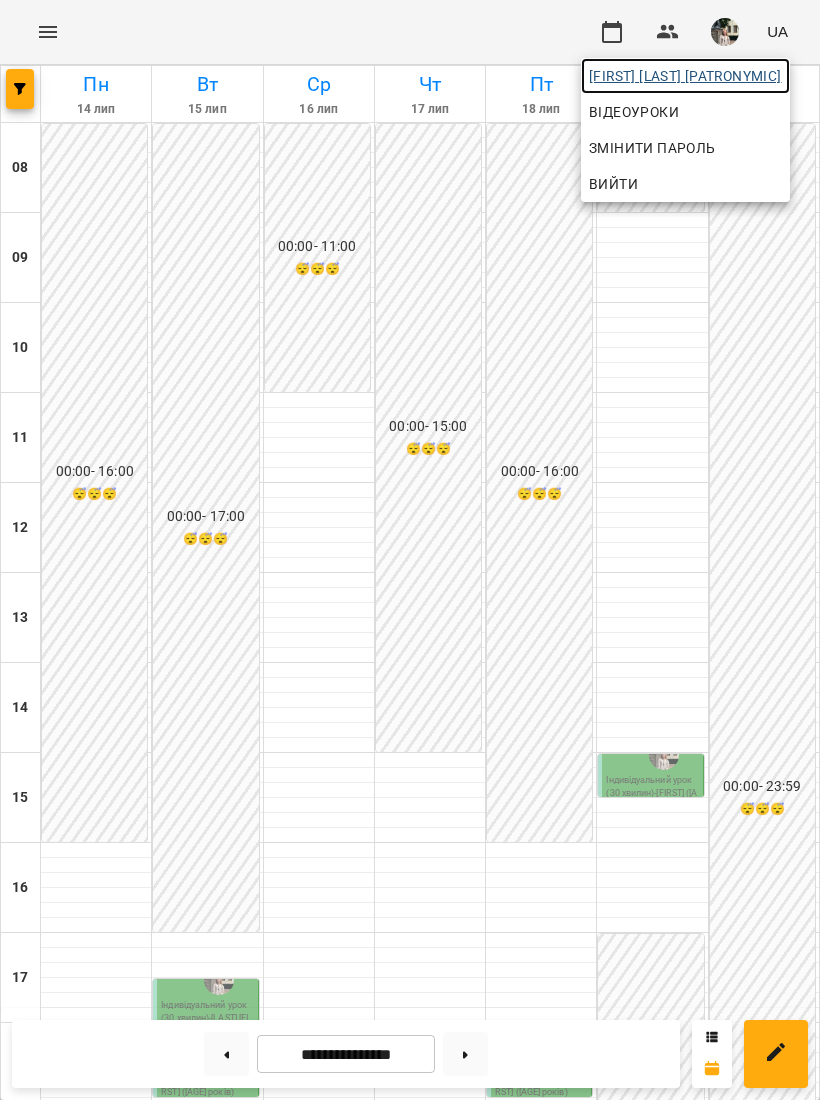 click on "[LAST] [FIRST] [PATRONYMIC]" at bounding box center [685, 76] 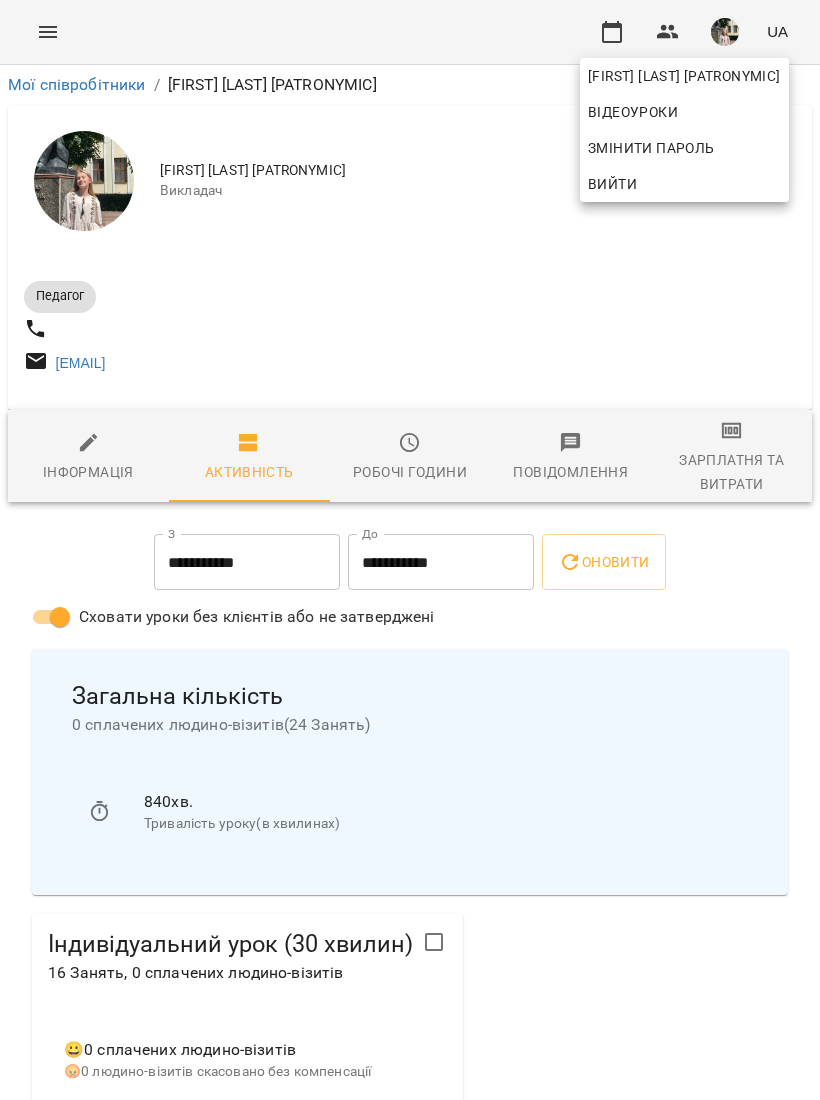 click at bounding box center (410, 550) 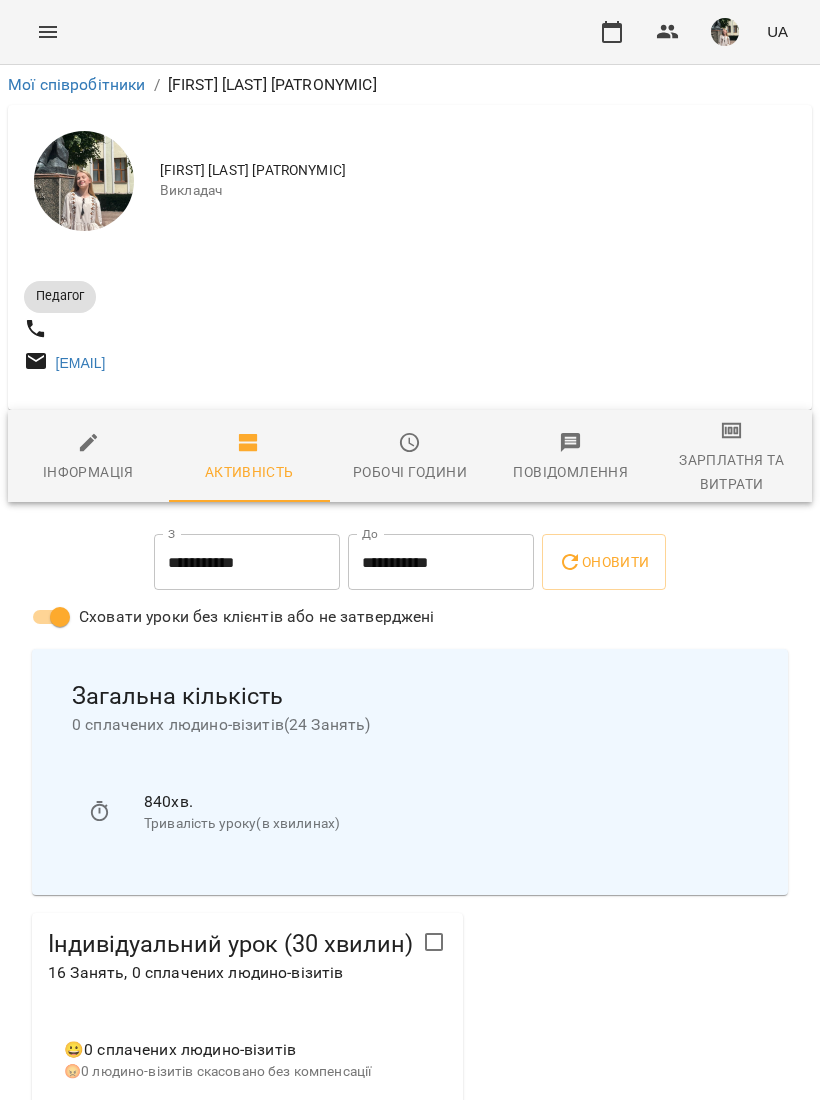 click on "Робочі години" at bounding box center (410, 458) 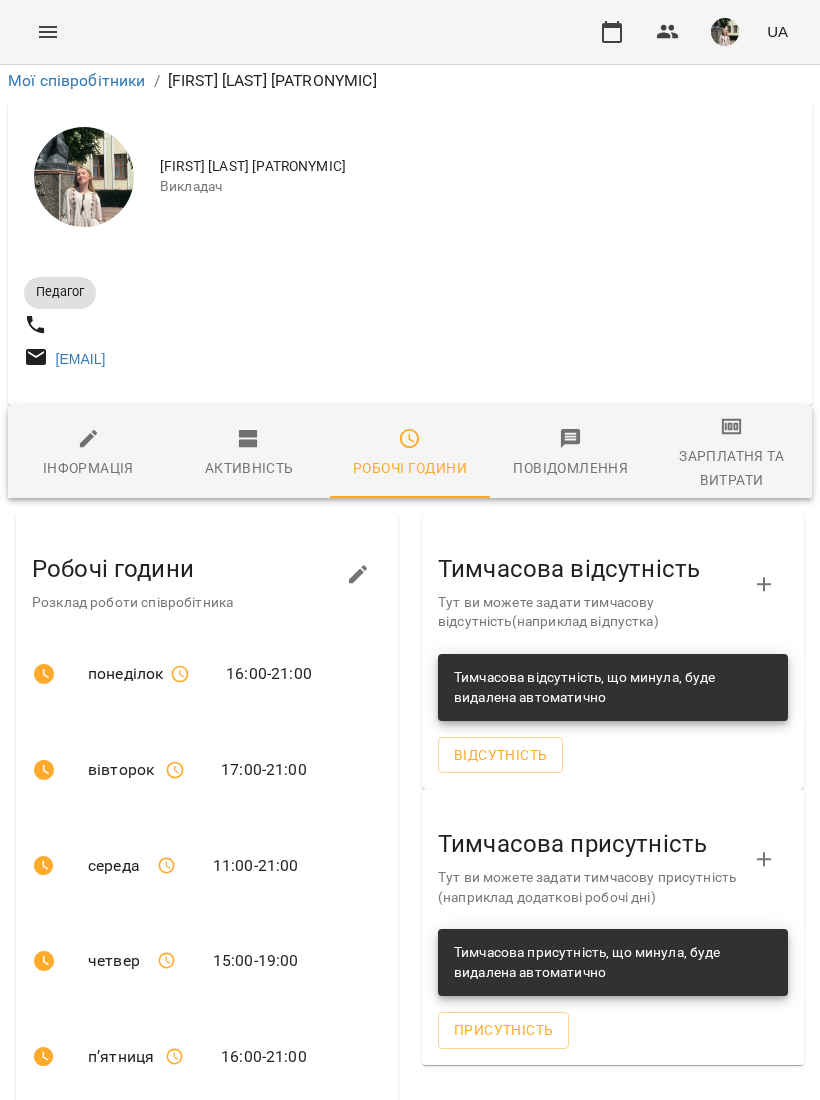 scroll, scrollTop: 246, scrollLeft: 0, axis: vertical 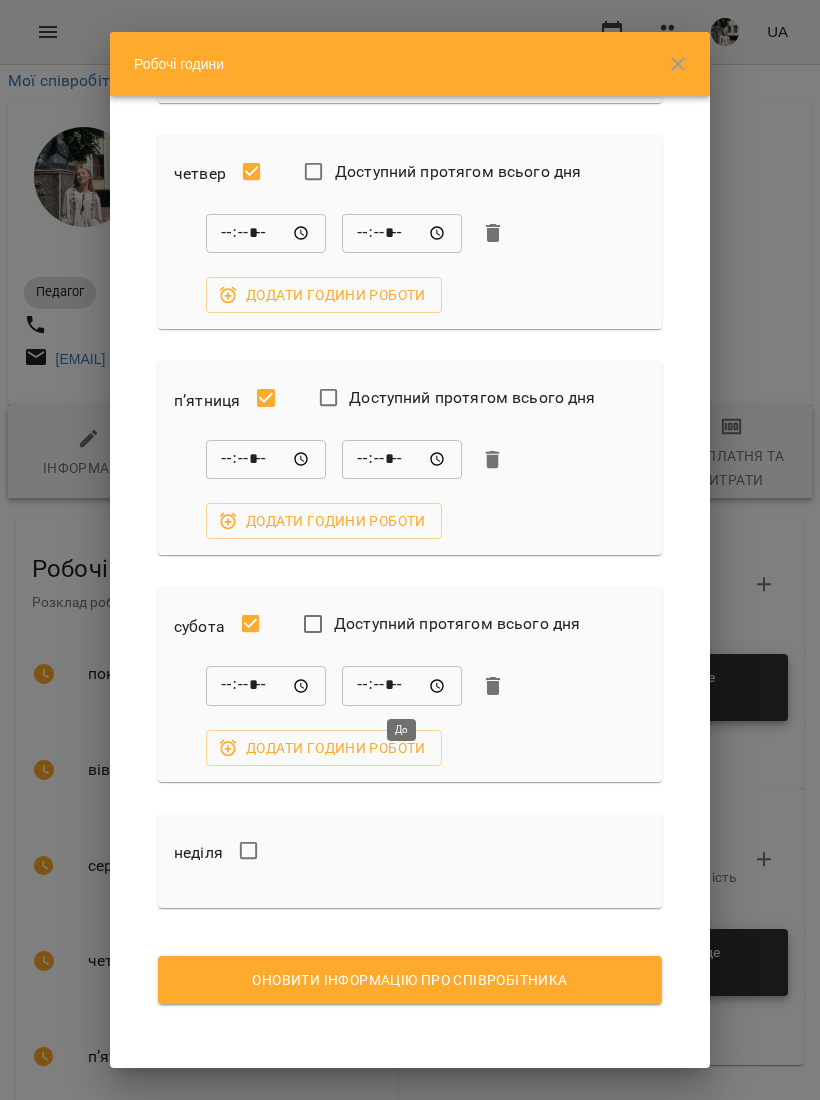 click on "*****" at bounding box center [402, 686] 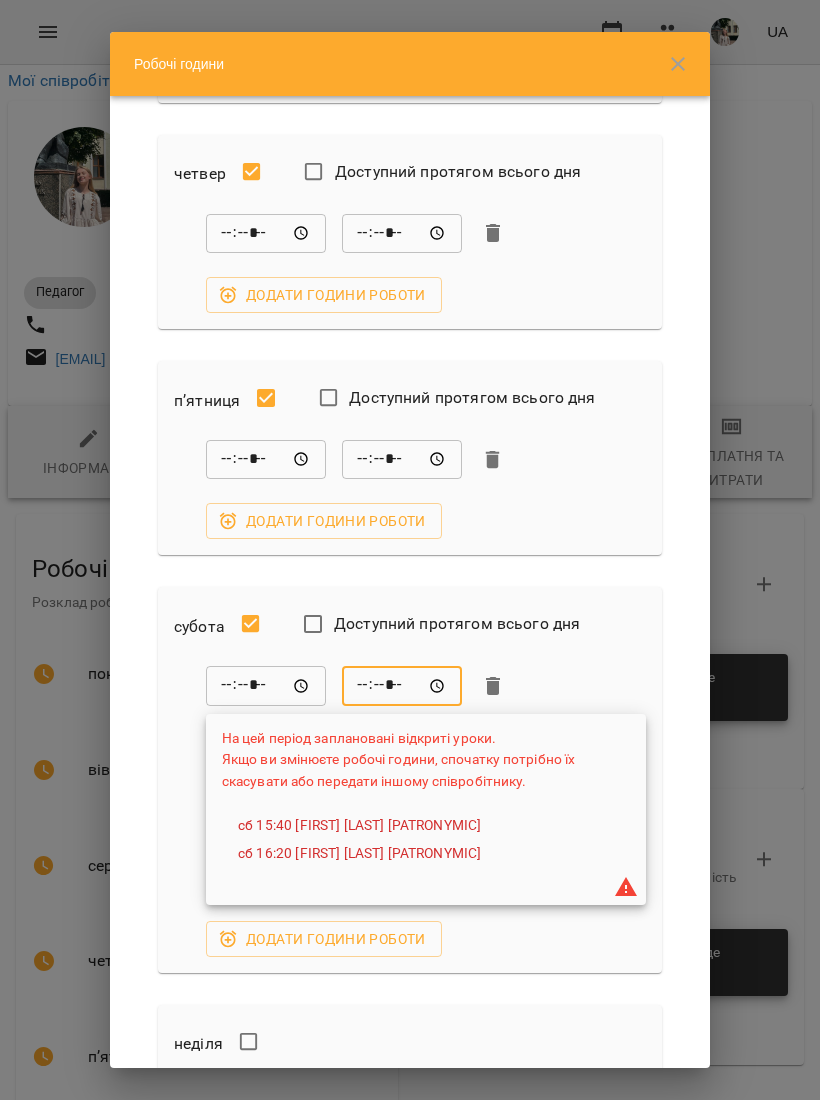 type on "*****" 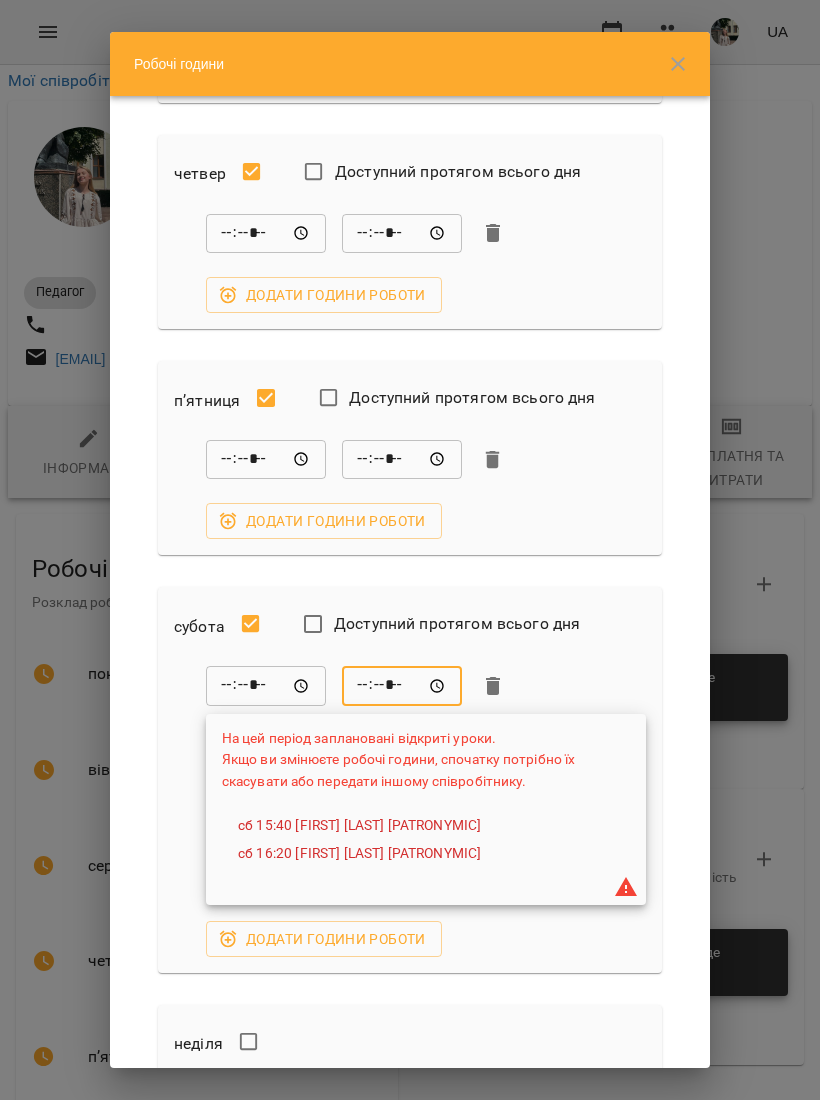 click on "понеділок Доступний протягом всього дня ***** ​ ***** ​ Додати години роботи вівторок Доступний протягом всього дня ***** ​ ***** ​ Додати години роботи середа Доступний протягом всього дня ***** ​ ***** ​ Додати години роботи четвер Доступний протягом всього дня ***** ​ ***** ​ Додати години роботи п’ятниця Доступний протягом всього дня ***** ​ ***** ​ Додати години роботи субота Доступний протягом всього дня ***** ​ ***** ​ На цей період заплановані відкриті уроки.   Якщо ви змінюєте робочі години, спочатку потрібно їх скасувати або передати іншому співробітнику. сб   15:40   сб" at bounding box center [410, 342] 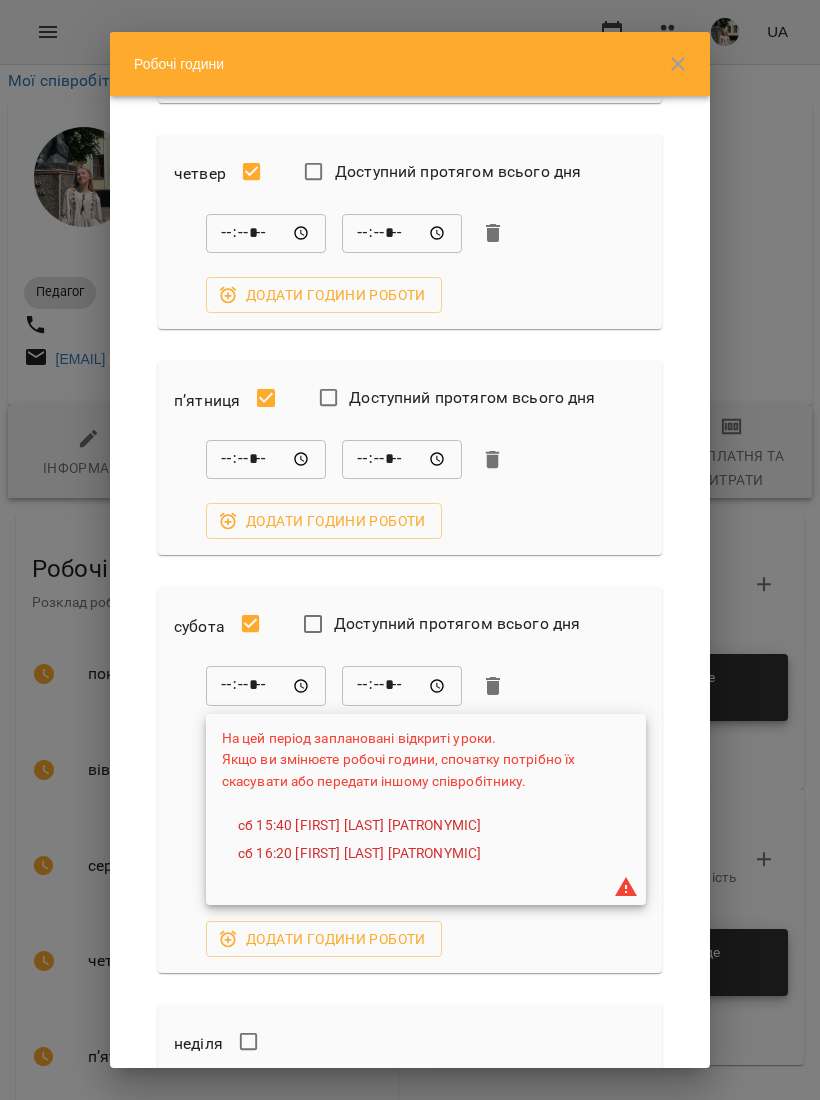 click on "субота Доступний протягом всього дня" at bounding box center (410, 626) 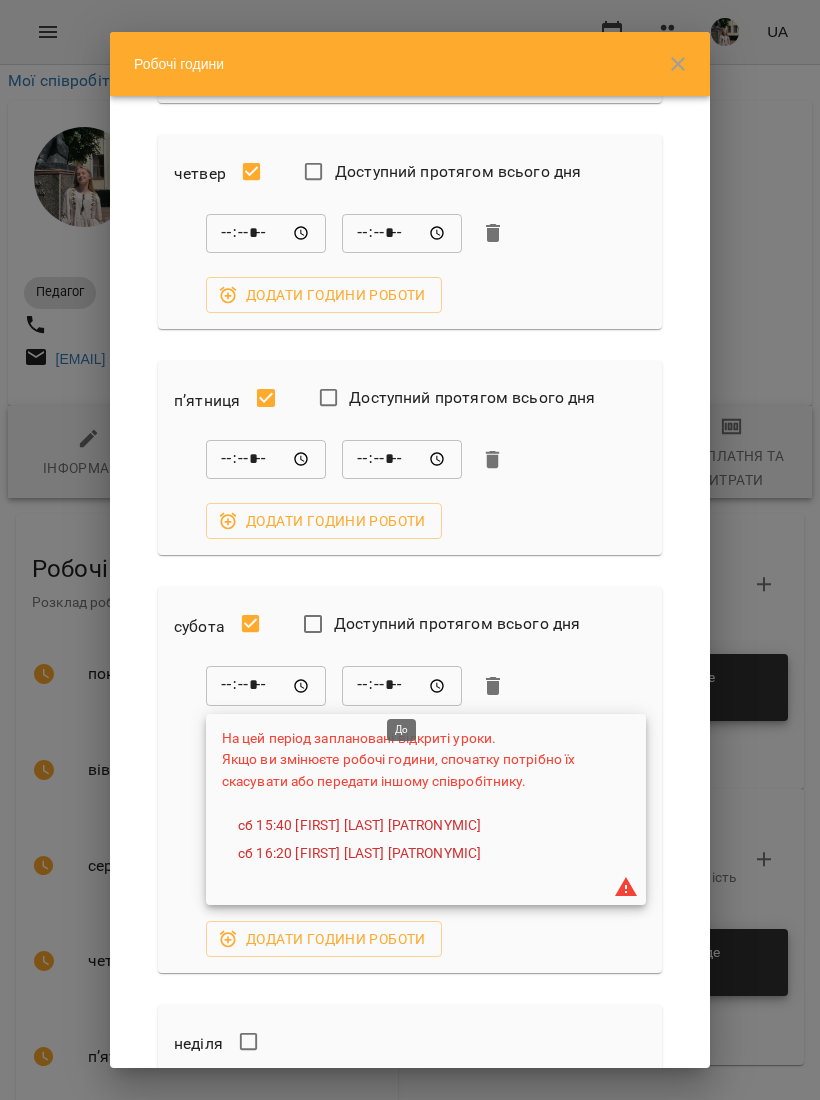 click on "*****" at bounding box center (402, 686) 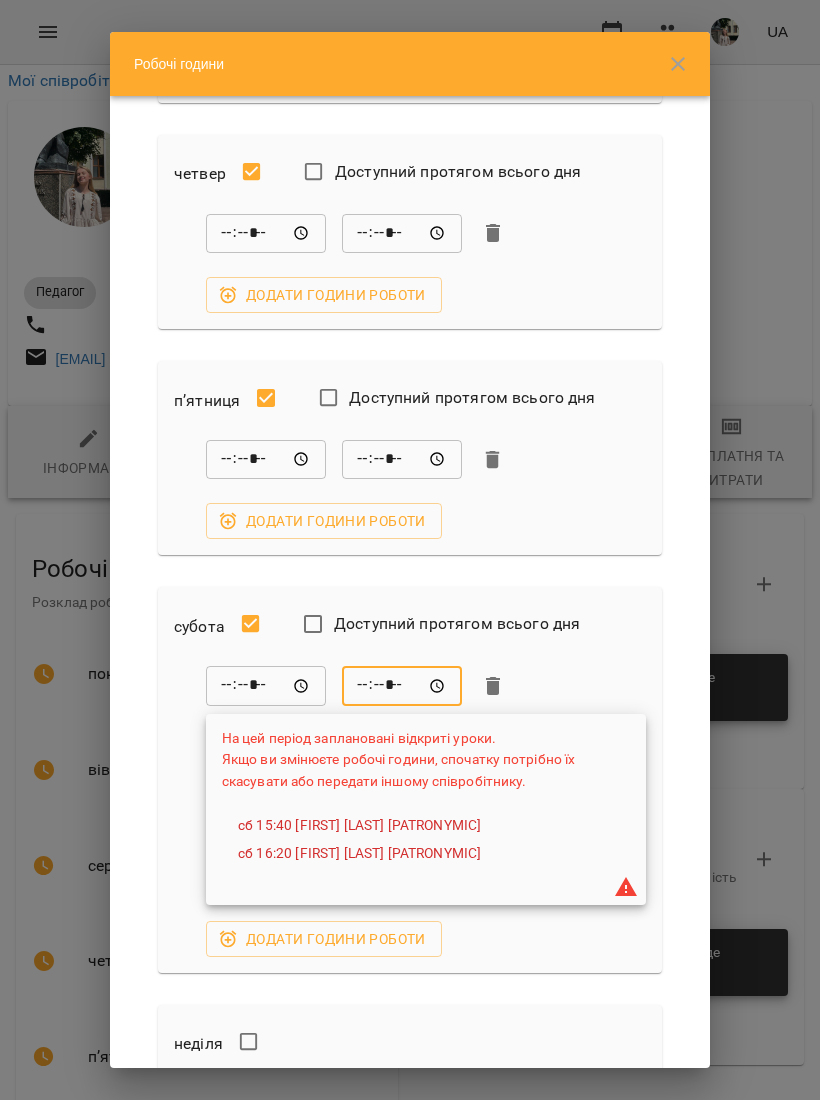 click 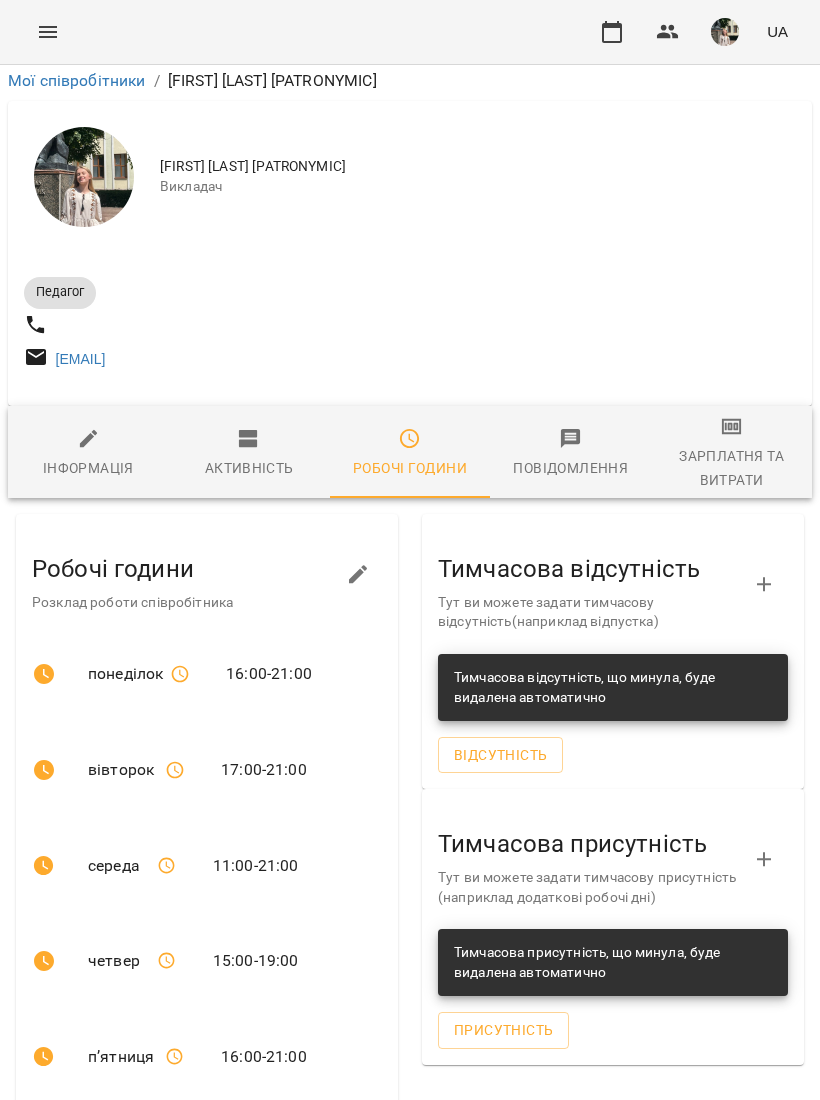 scroll, scrollTop: 246, scrollLeft: 0, axis: vertical 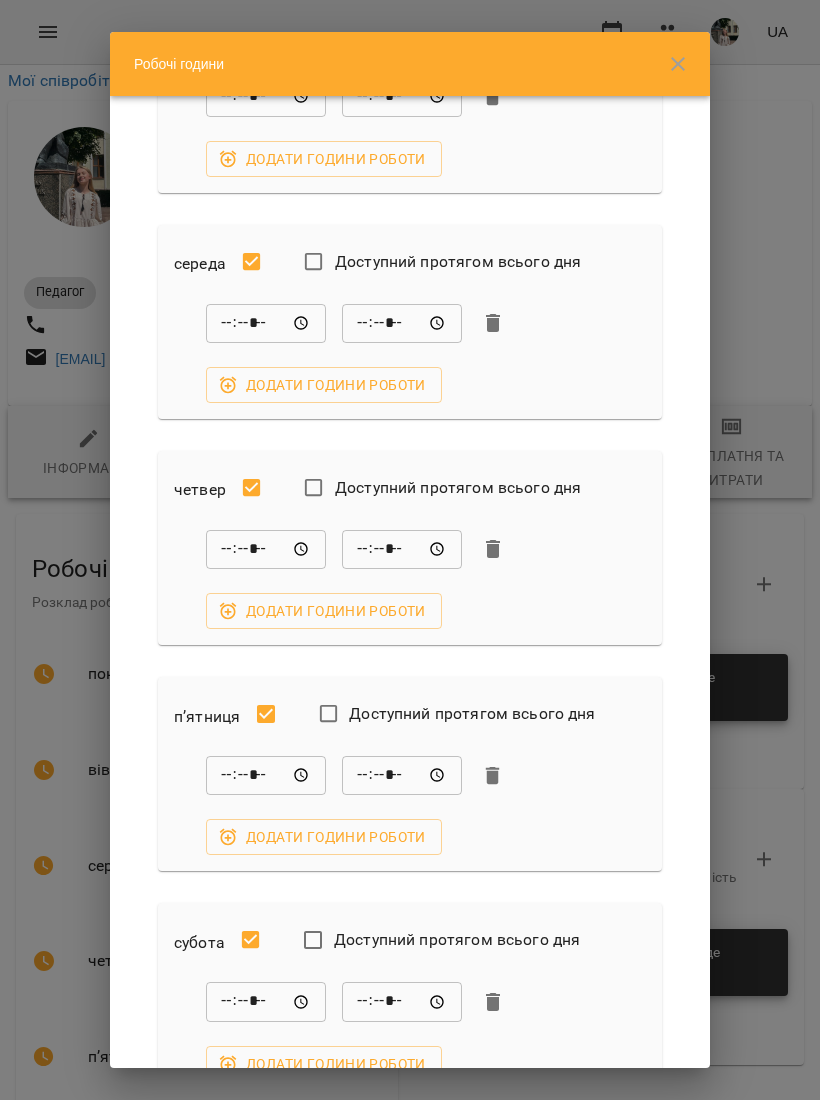 click on "*****" at bounding box center (402, 1002) 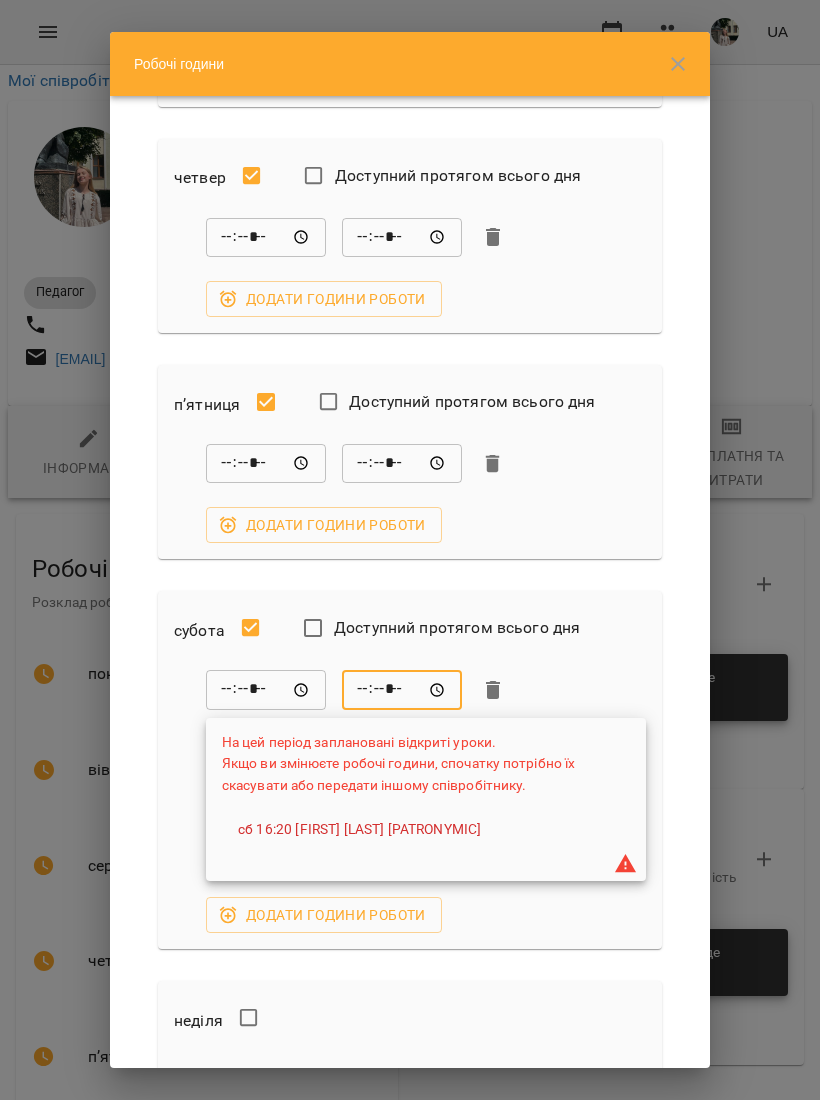 scroll, scrollTop: 679, scrollLeft: 0, axis: vertical 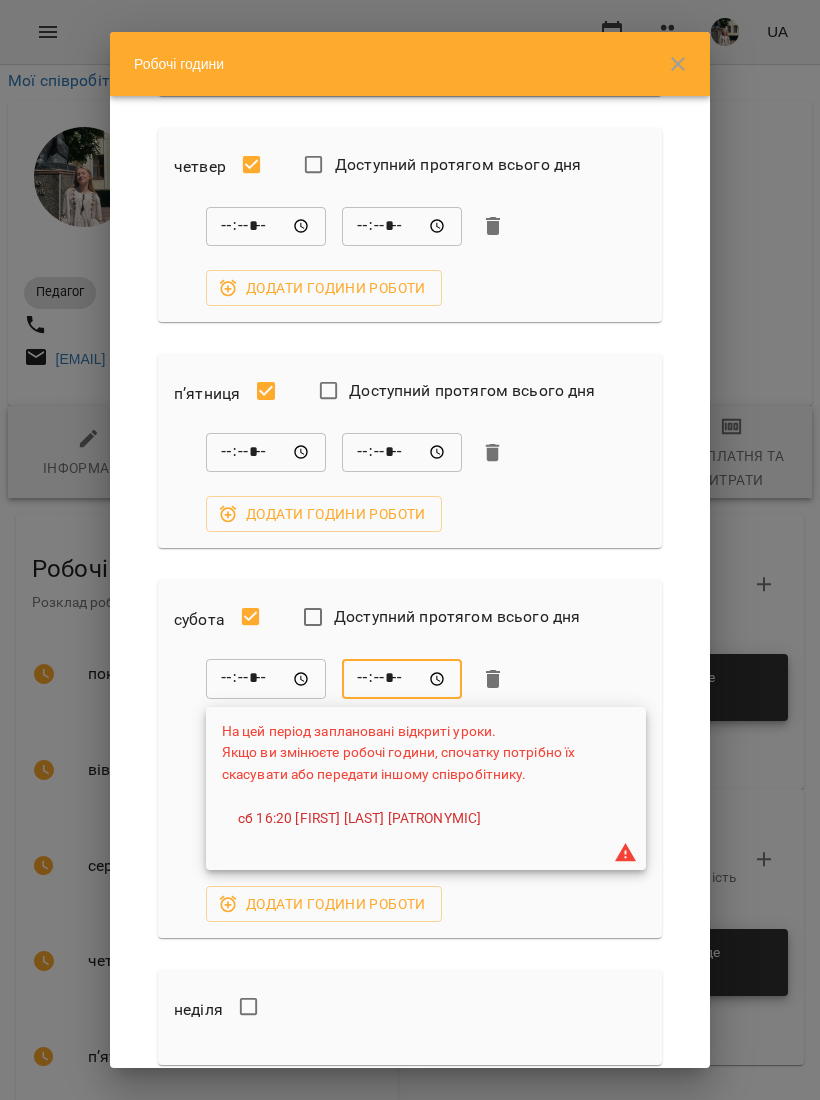 click on "*****" at bounding box center [402, 679] 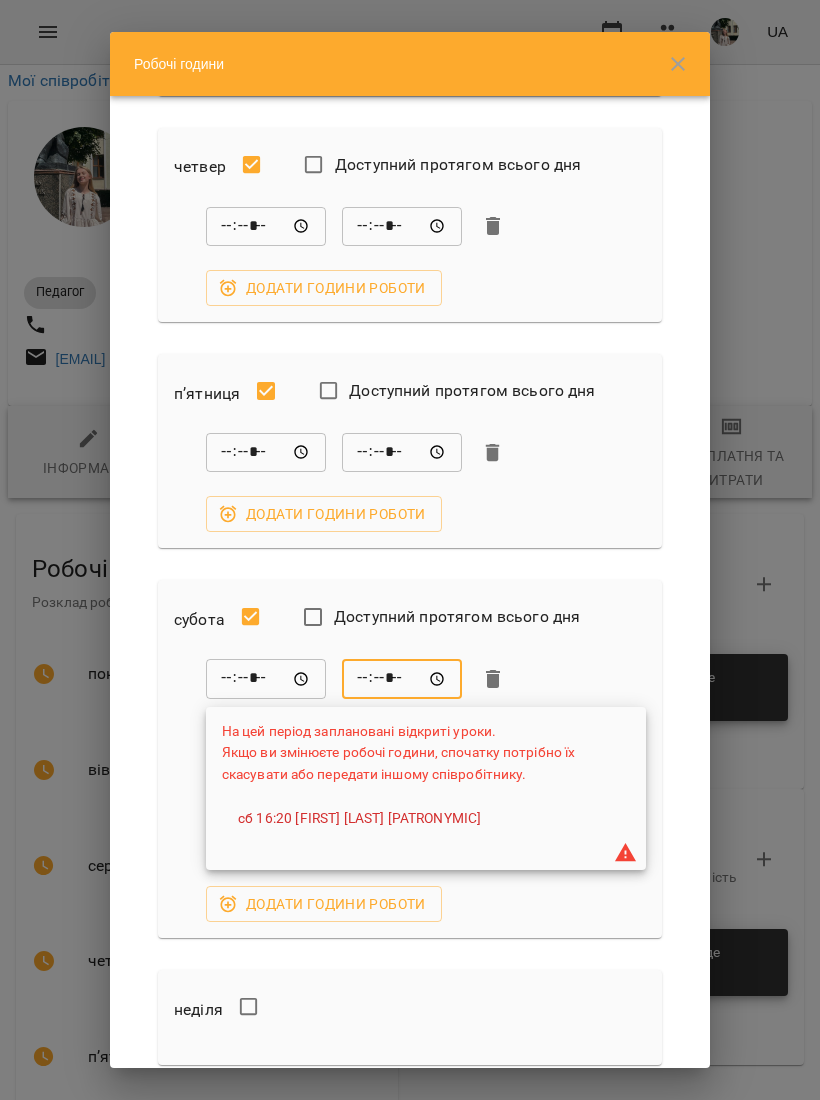 scroll, scrollTop: 672, scrollLeft: 0, axis: vertical 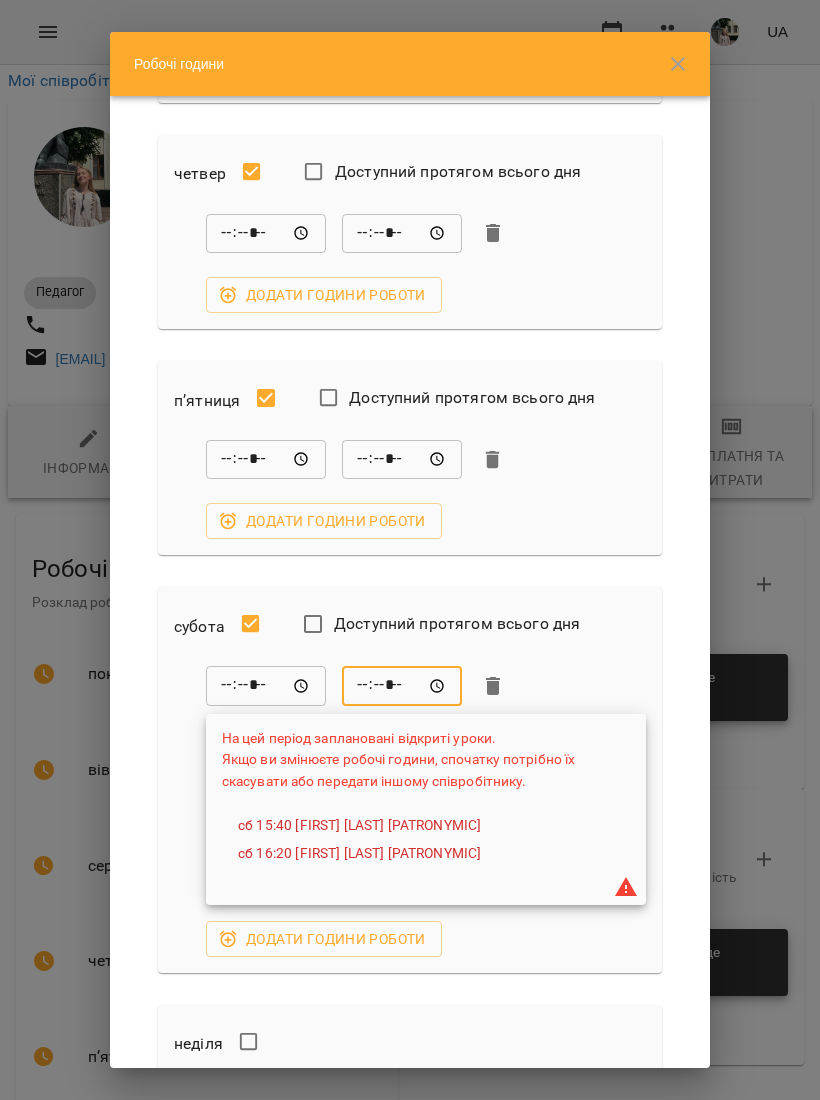 type on "*****" 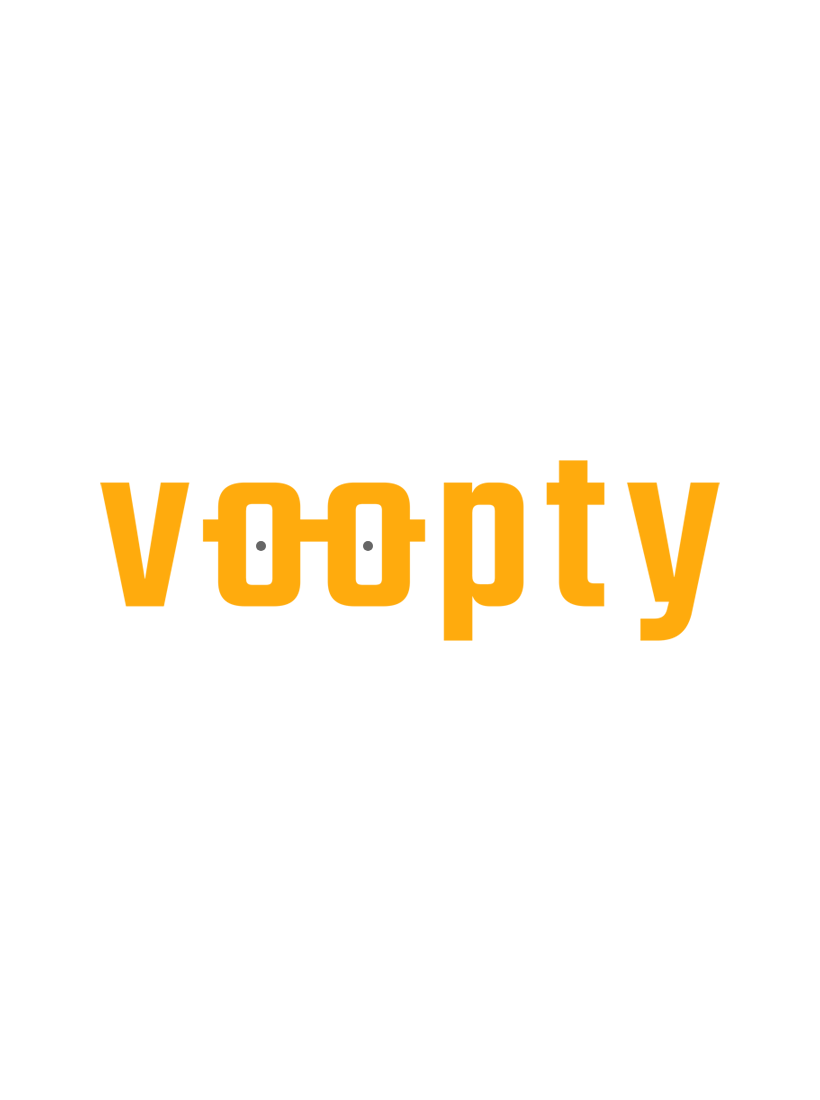 scroll, scrollTop: 0, scrollLeft: 0, axis: both 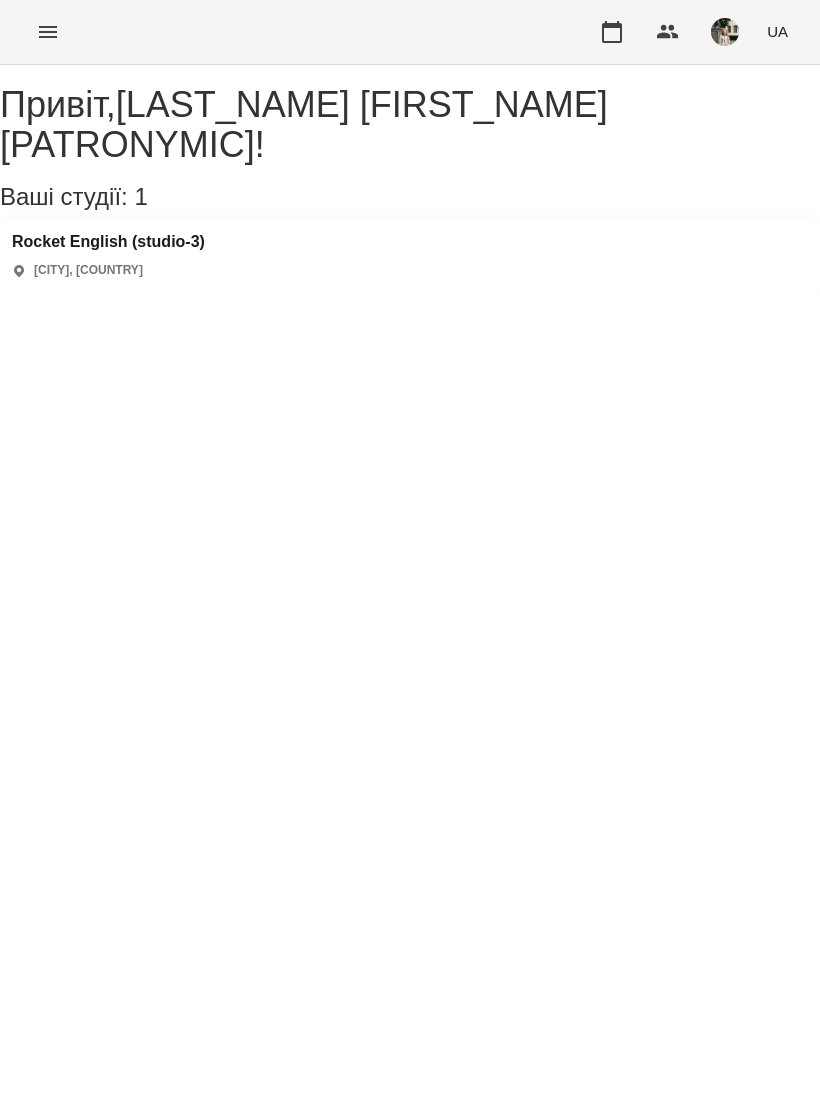 click 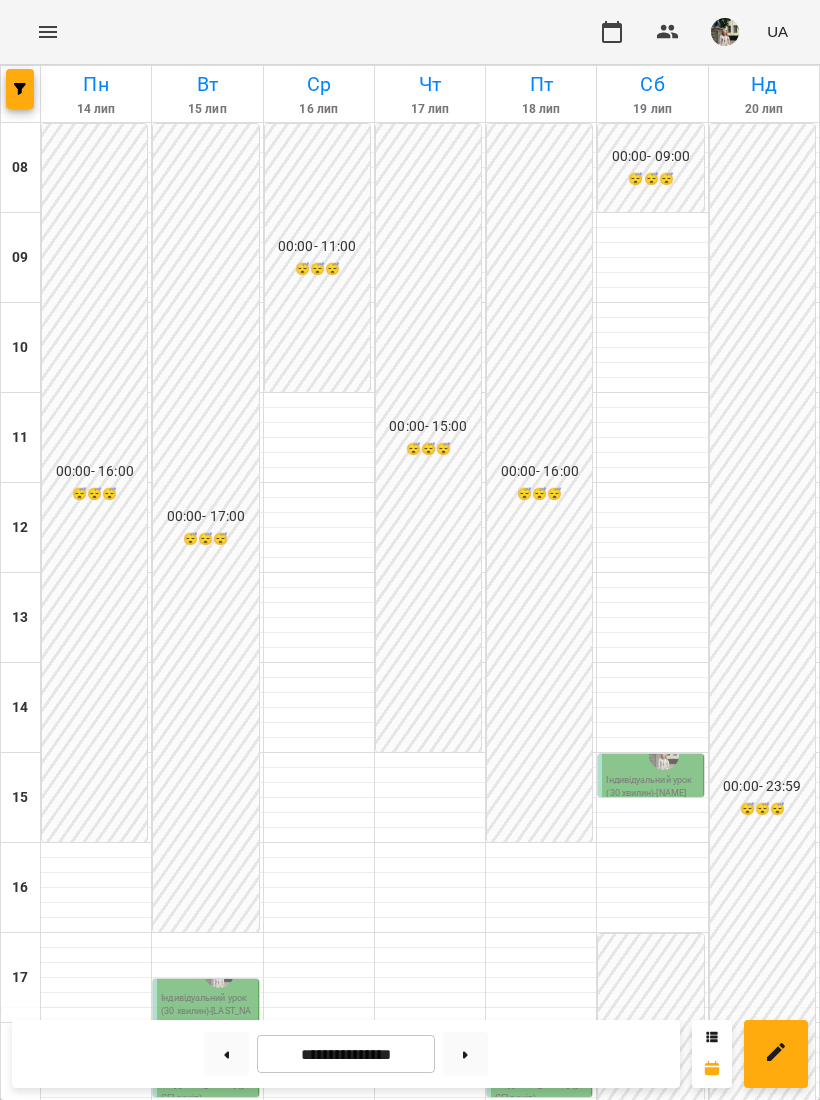 scroll, scrollTop: 420, scrollLeft: 0, axis: vertical 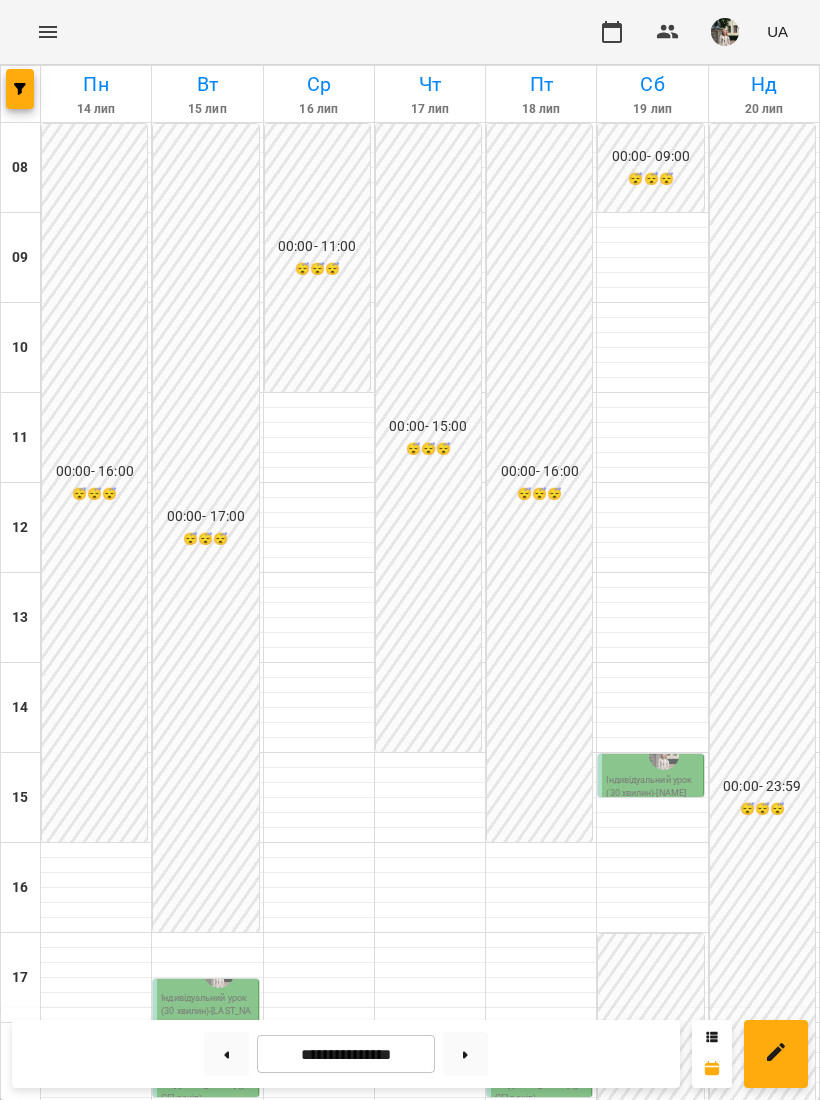 click at bounding box center [430, 1105] 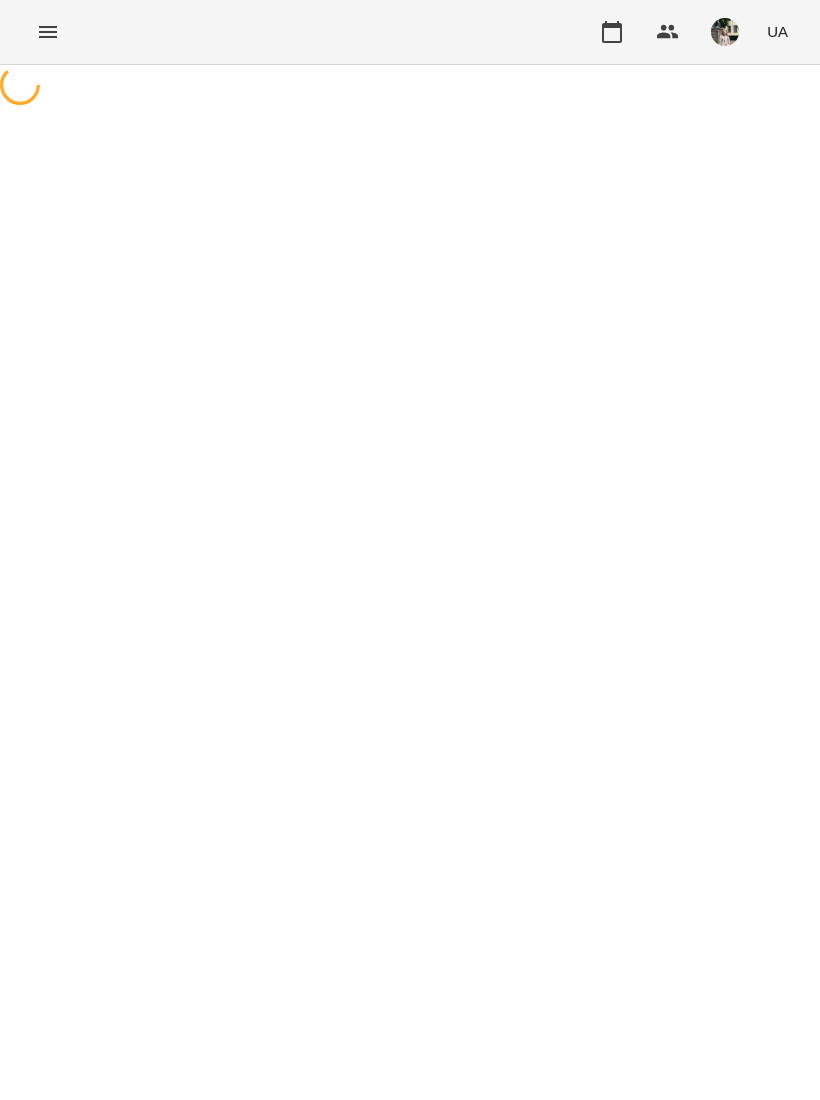 scroll, scrollTop: 0, scrollLeft: 0, axis: both 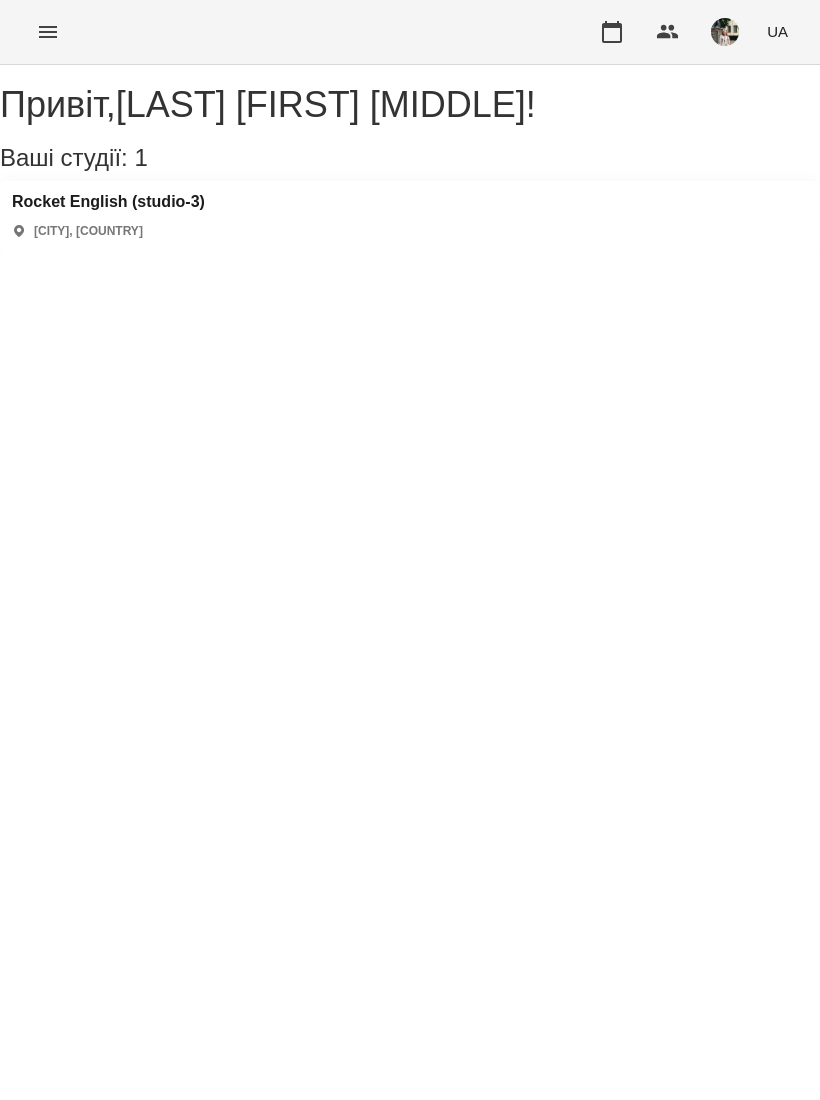 click at bounding box center [612, 32] 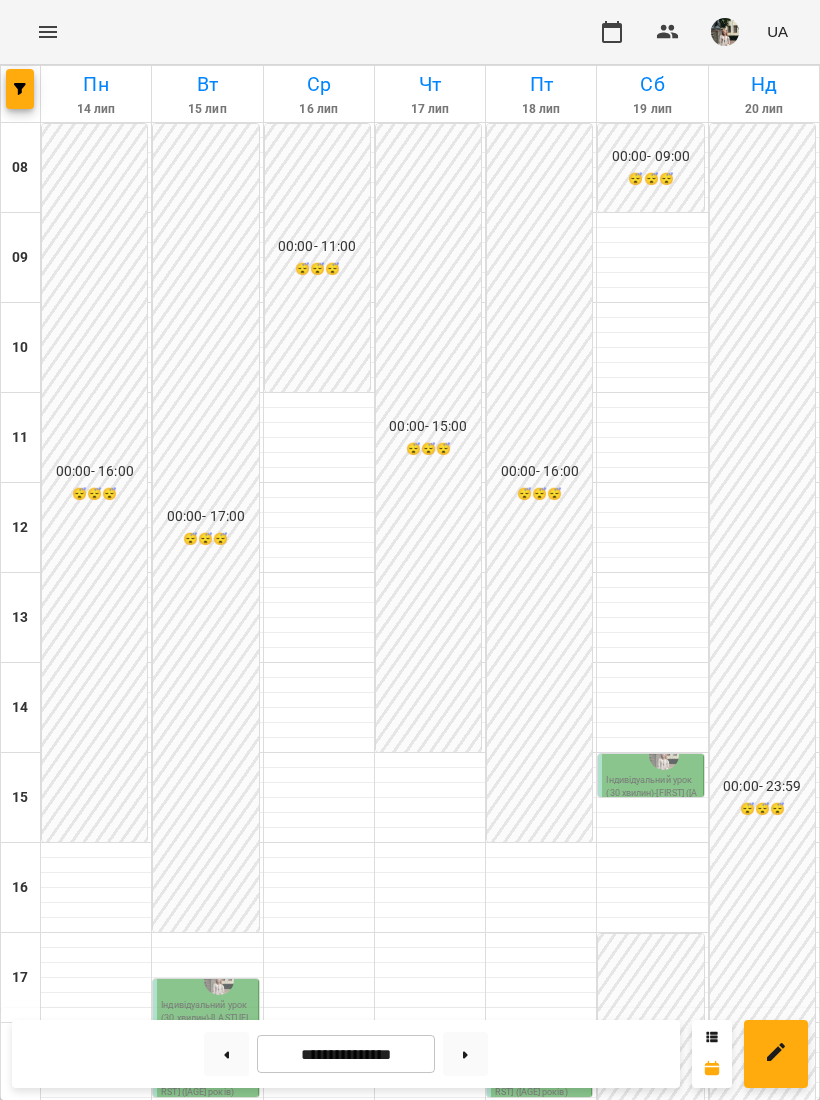 scroll, scrollTop: 442, scrollLeft: 0, axis: vertical 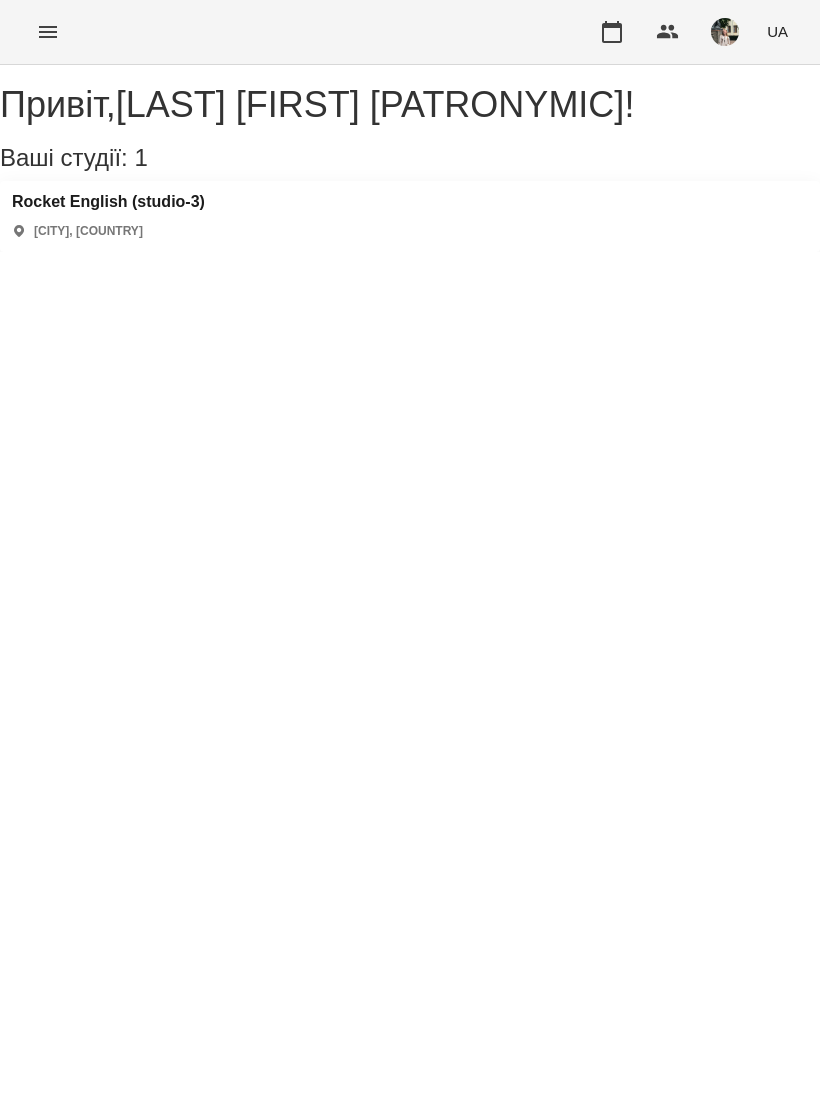 click 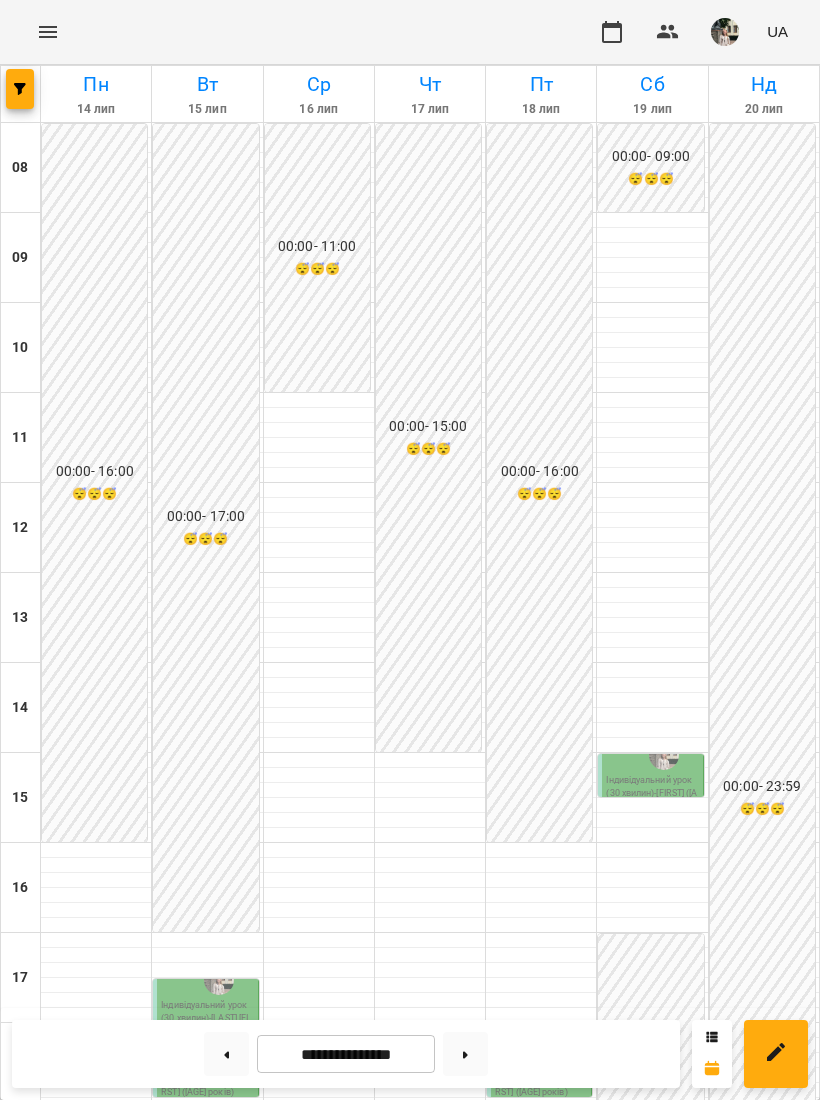 scroll, scrollTop: 364, scrollLeft: 0, axis: vertical 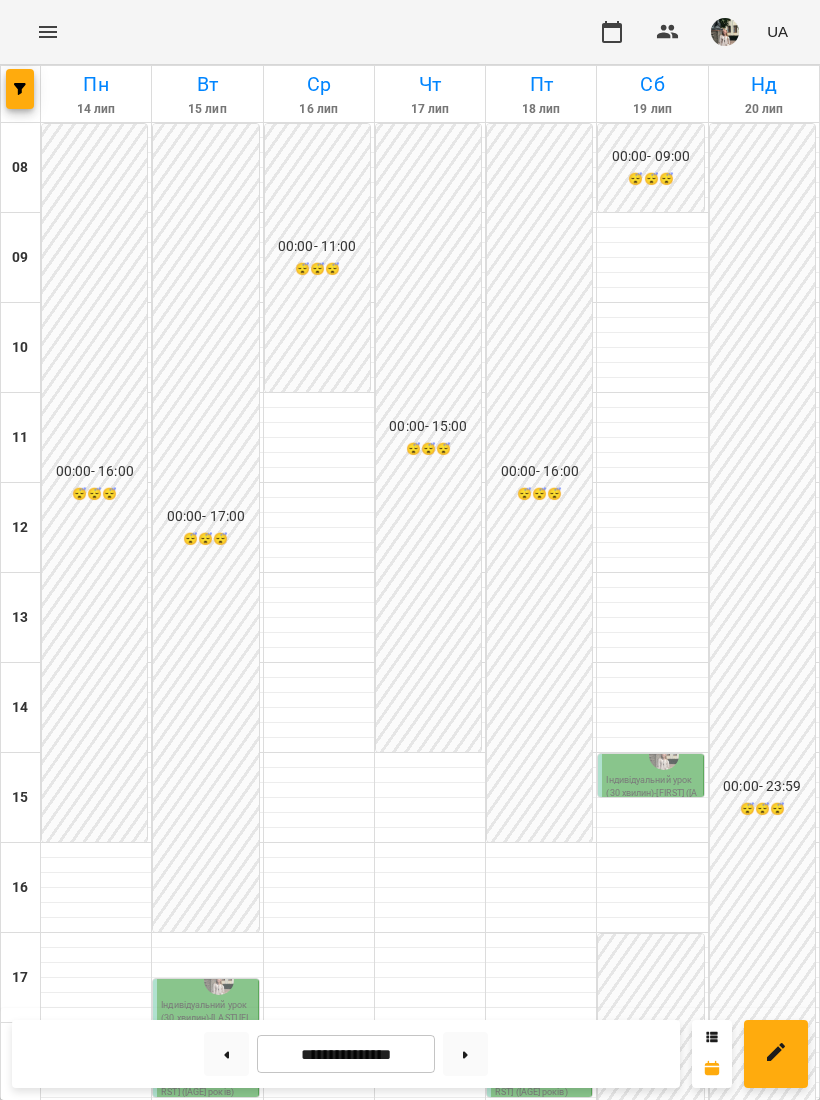 click at bounding box center [108, 1115] 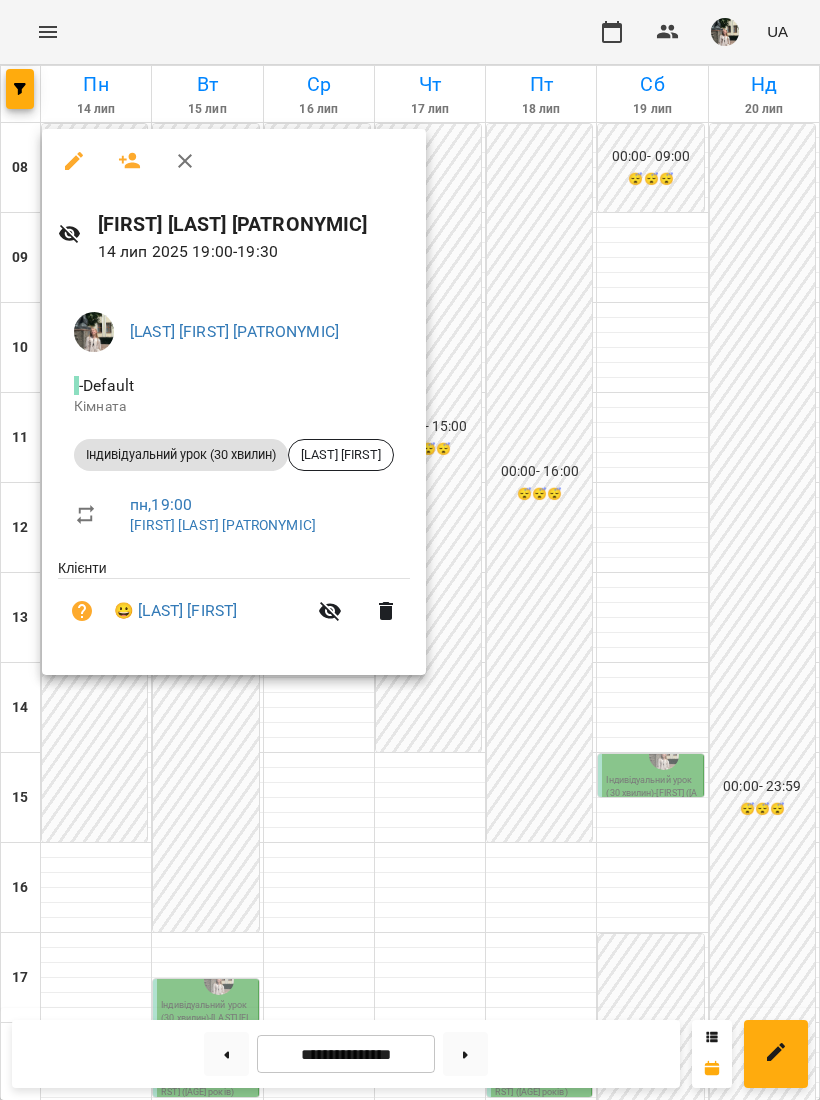 click at bounding box center [410, 550] 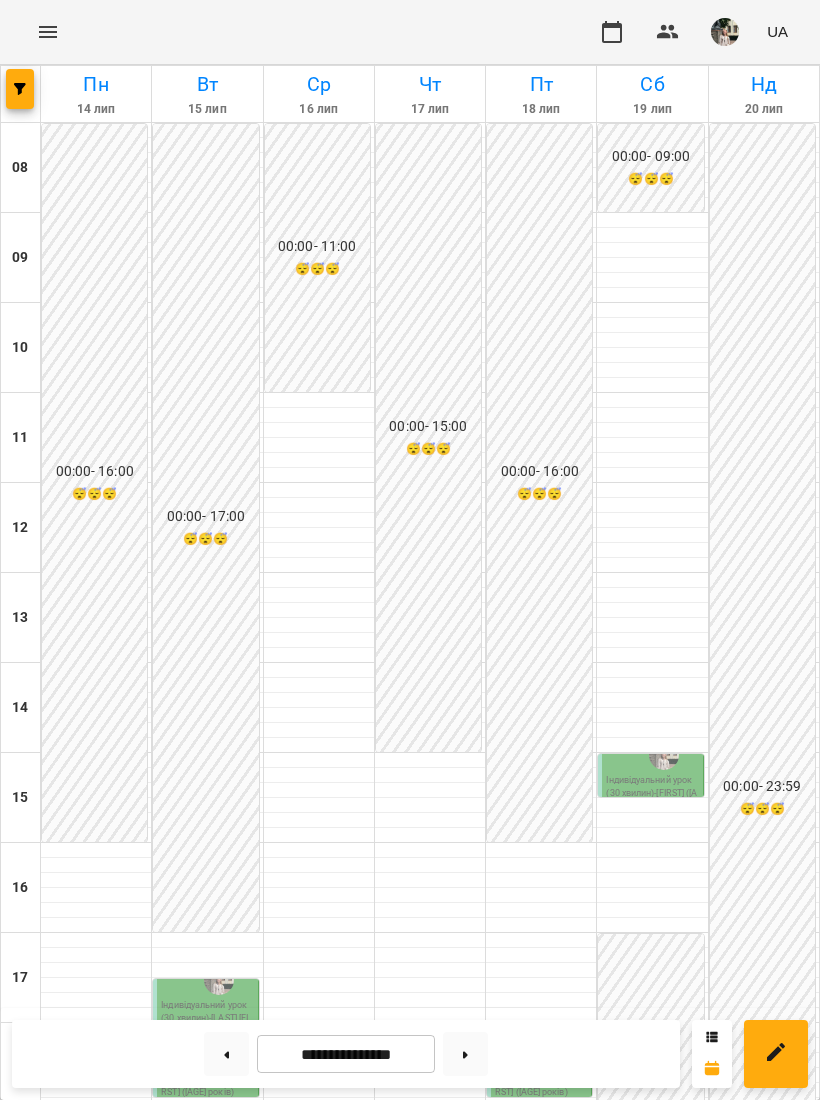 click at bounding box center (226, 1054) 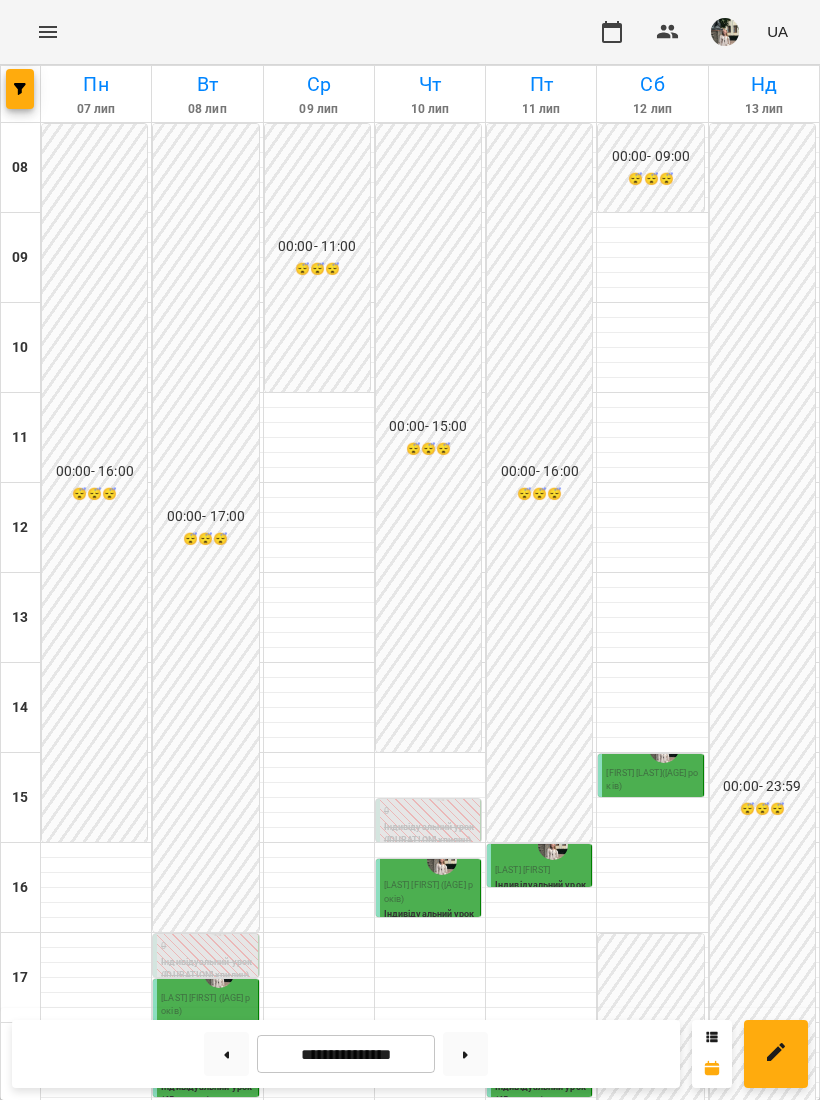 scroll, scrollTop: 217, scrollLeft: 0, axis: vertical 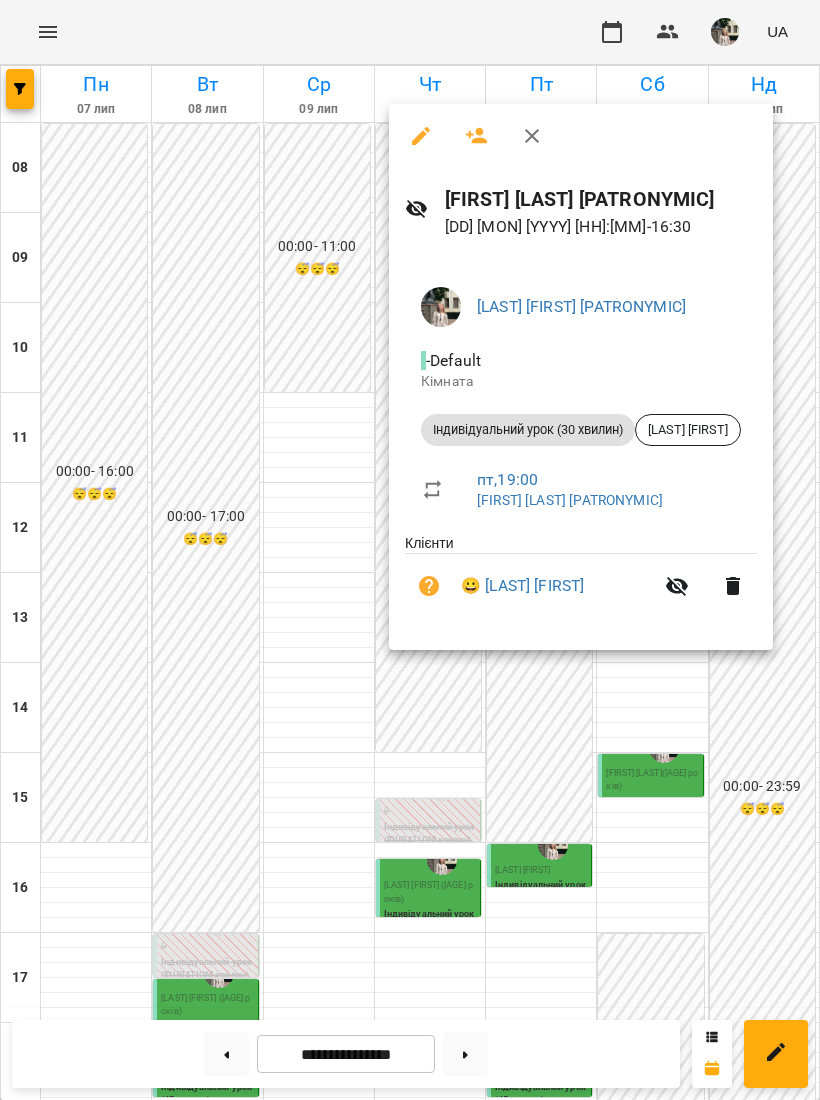click at bounding box center [410, 550] 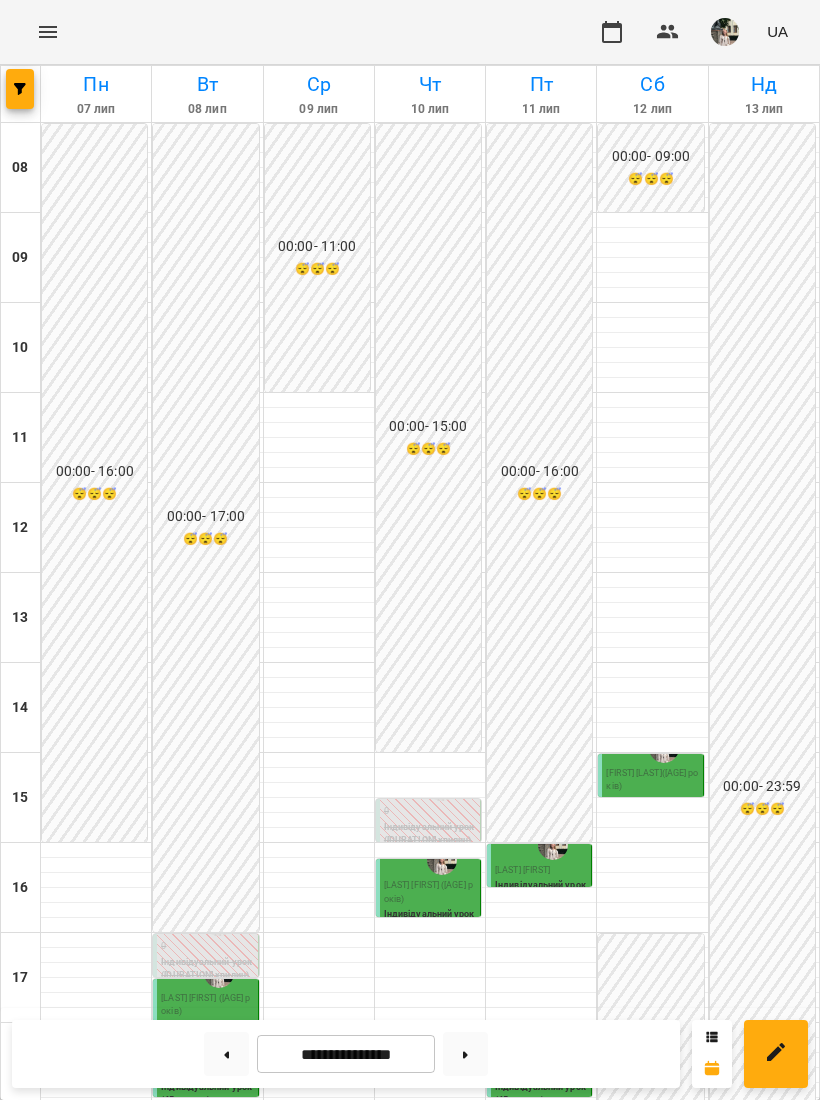click at bounding box center [553, 845] 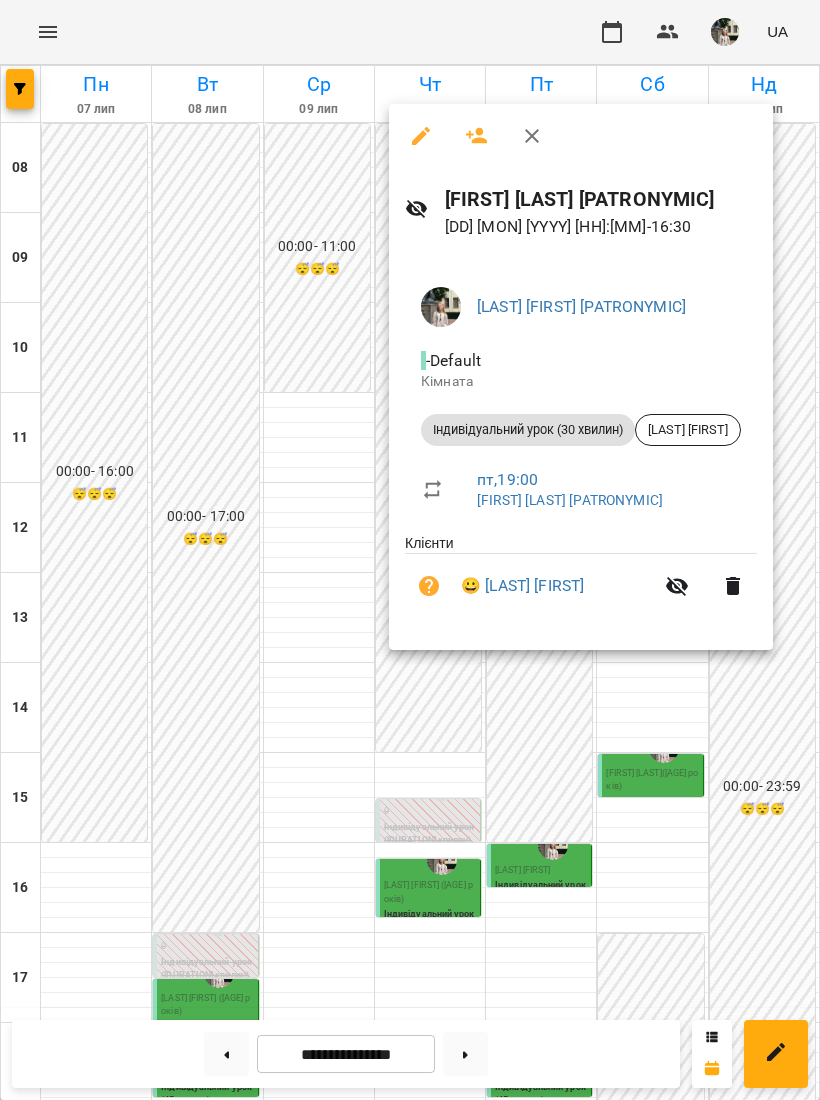 click at bounding box center (410, 550) 